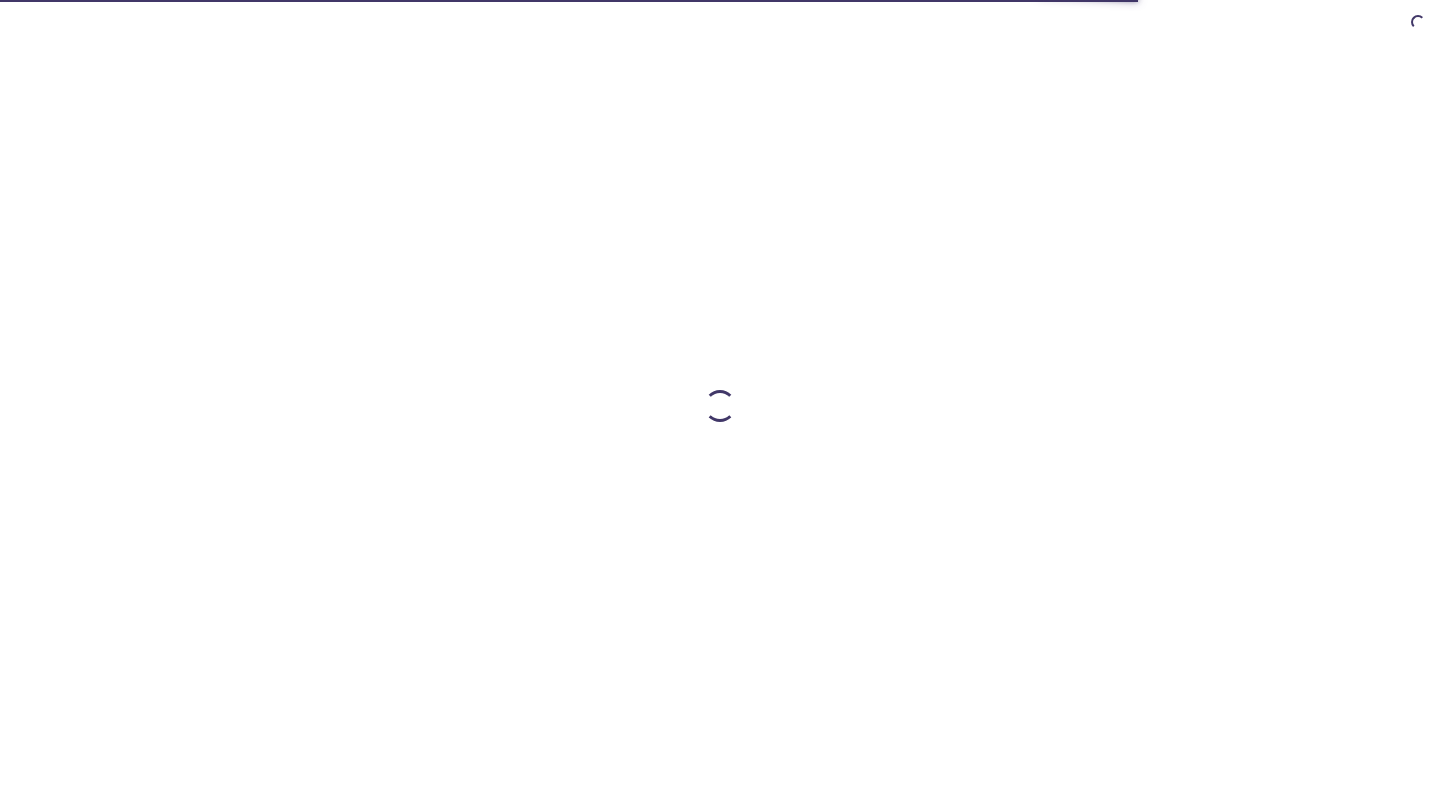 scroll, scrollTop: 0, scrollLeft: 0, axis: both 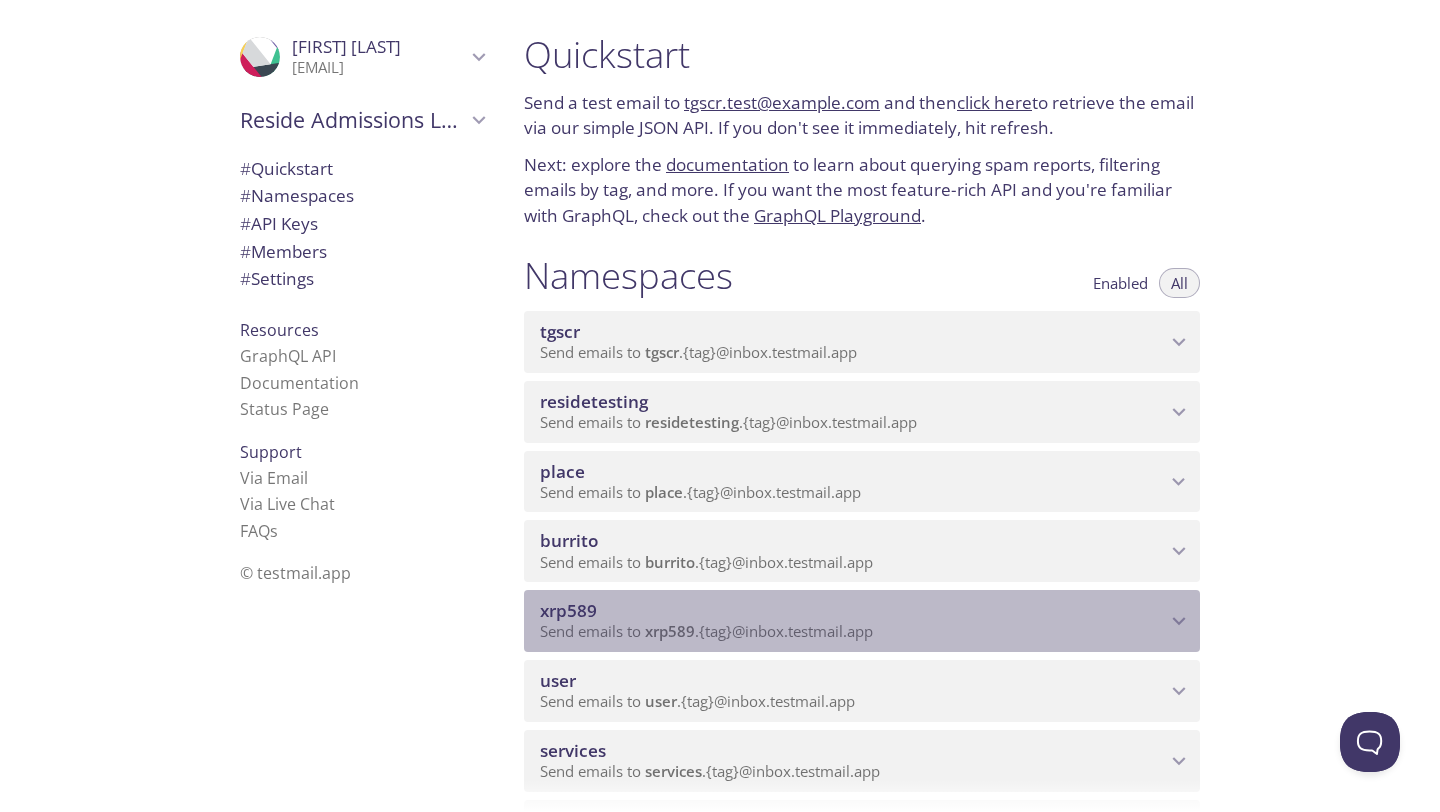 click on "Send emails to   xrp589 . {tag} @inbox.testmail.app" at bounding box center (706, 631) 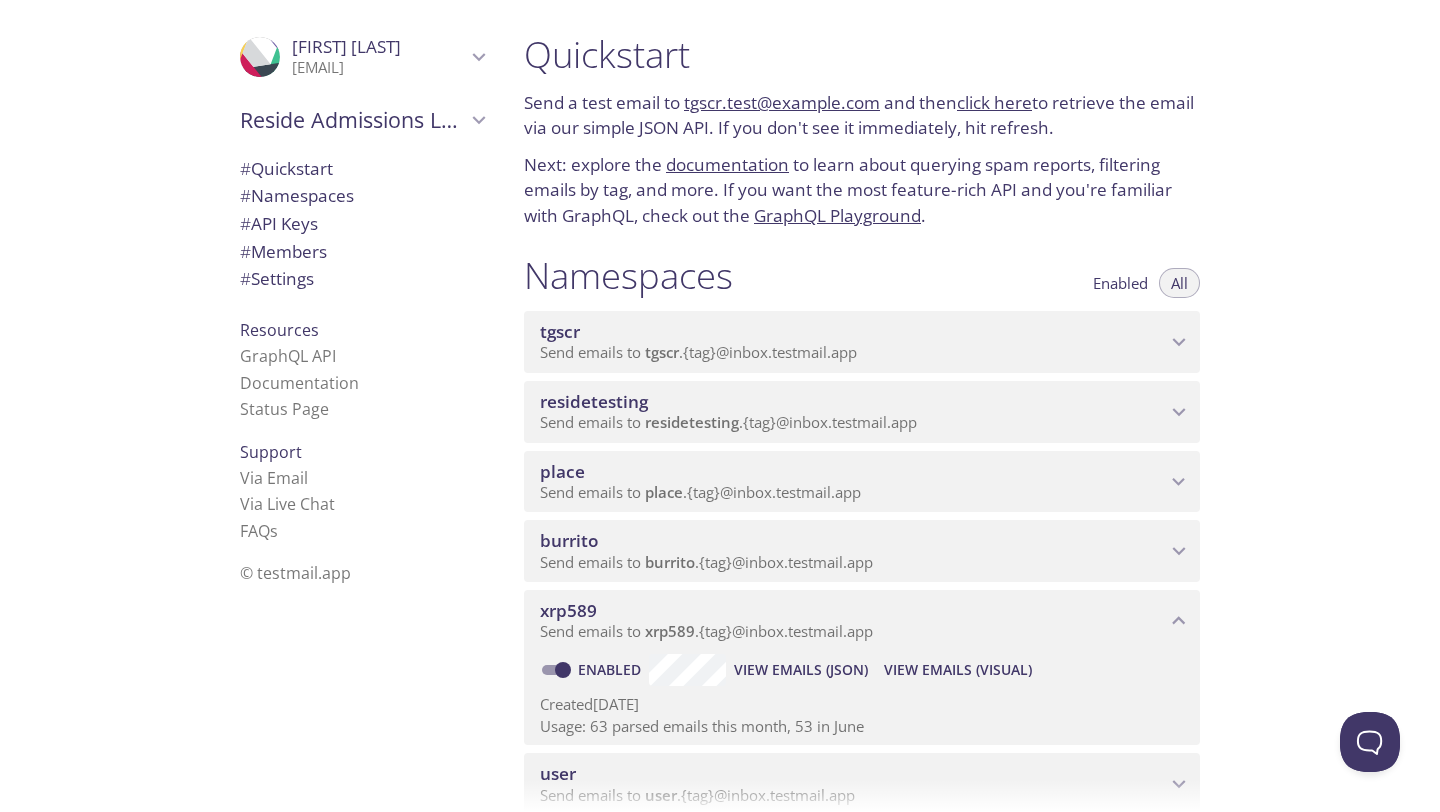 click on "View Emails (Visual)" at bounding box center (801, 670) 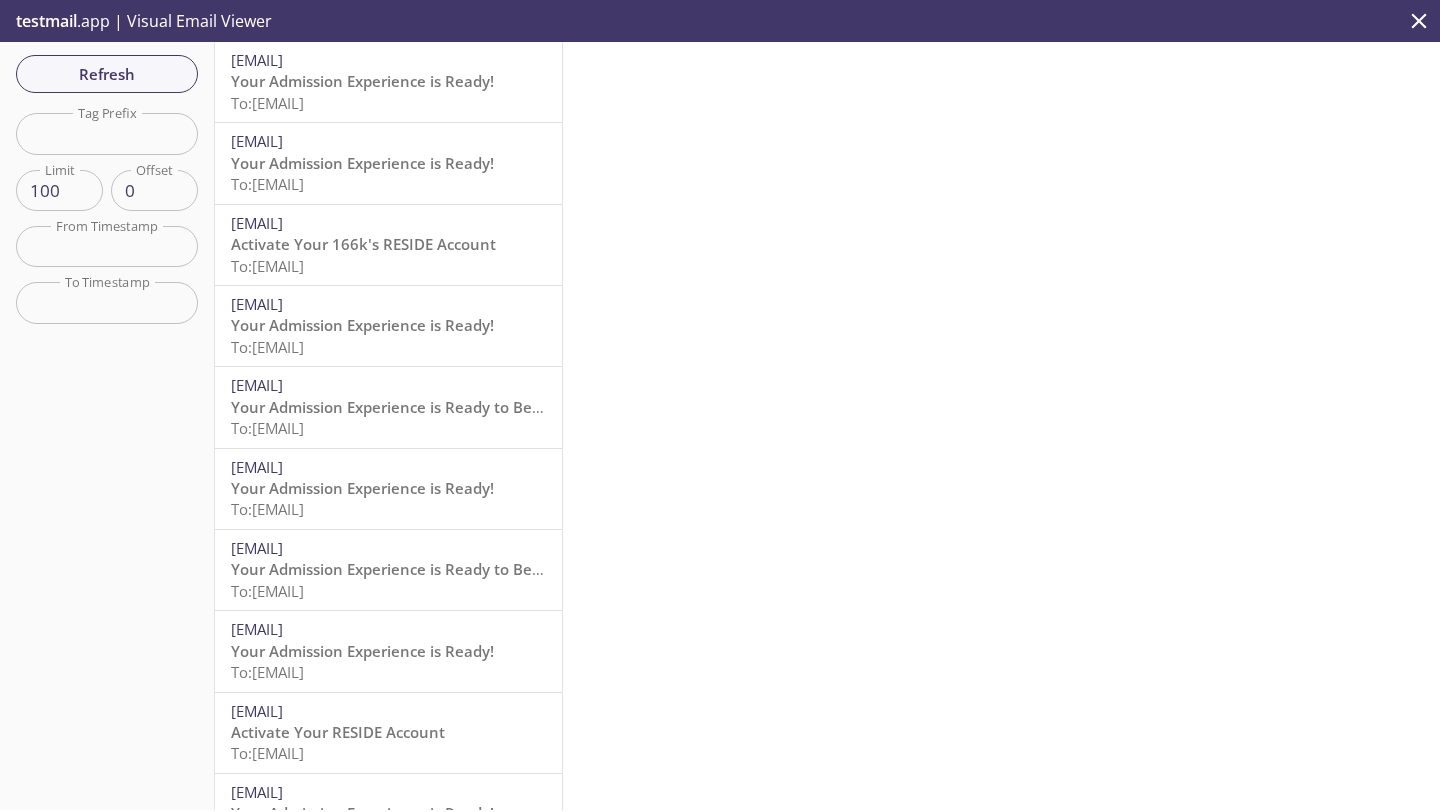 click on "Your Admission Experience is Ready!" at bounding box center [362, 81] 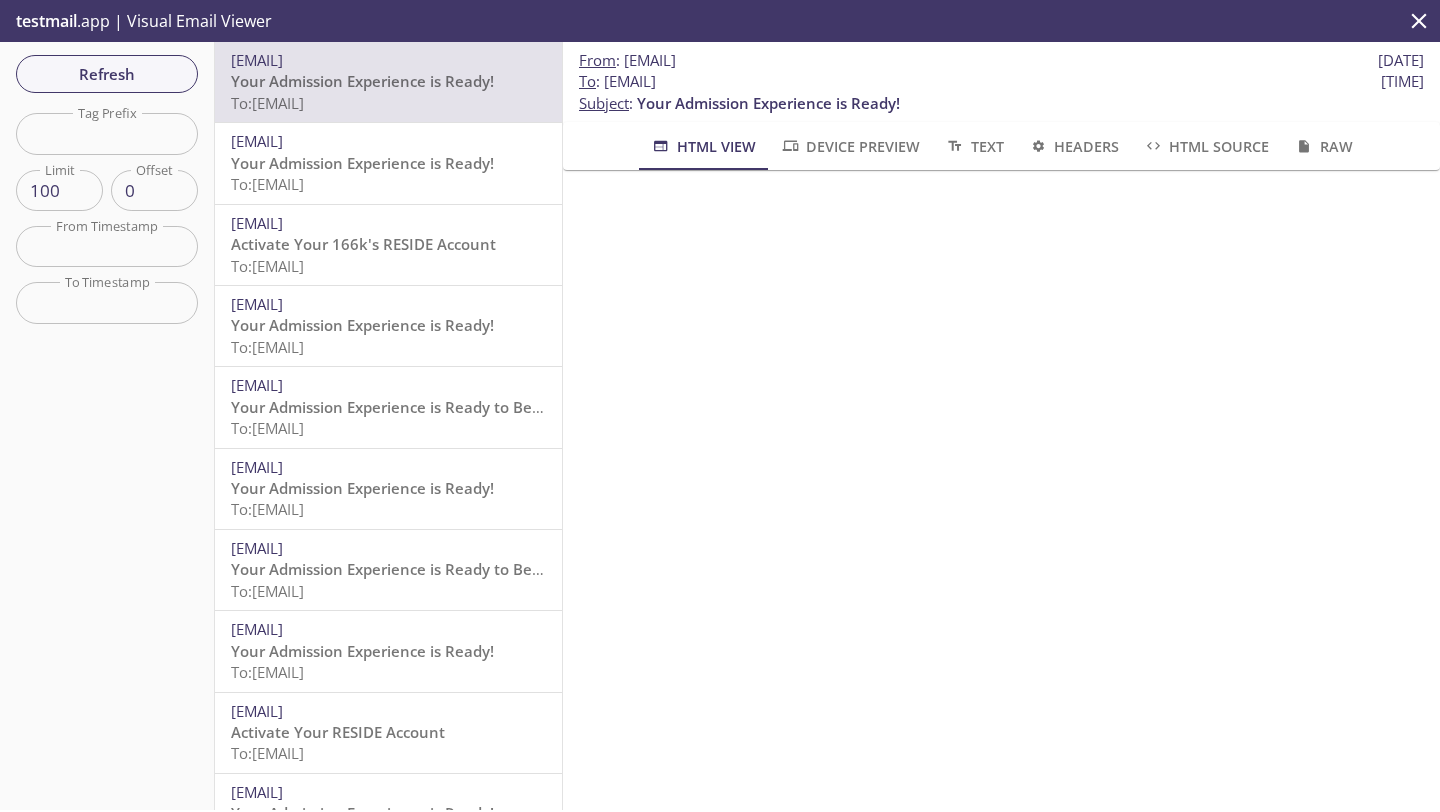 drag, startPoint x: 865, startPoint y: 83, endPoint x: 606, endPoint y: 87, distance: 259.03088 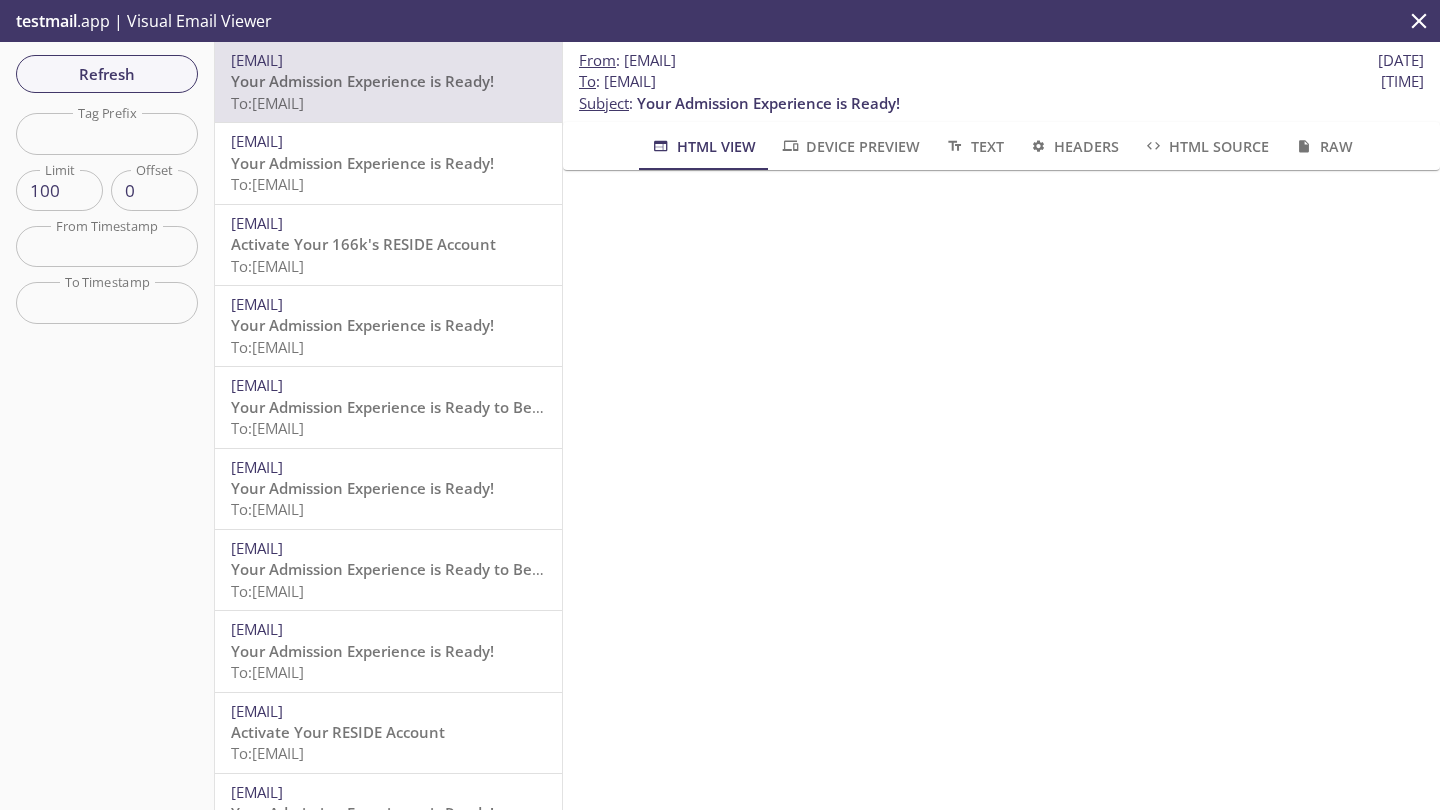 click on "To :   [EMAIL] [TIME]" at bounding box center [627, 60] 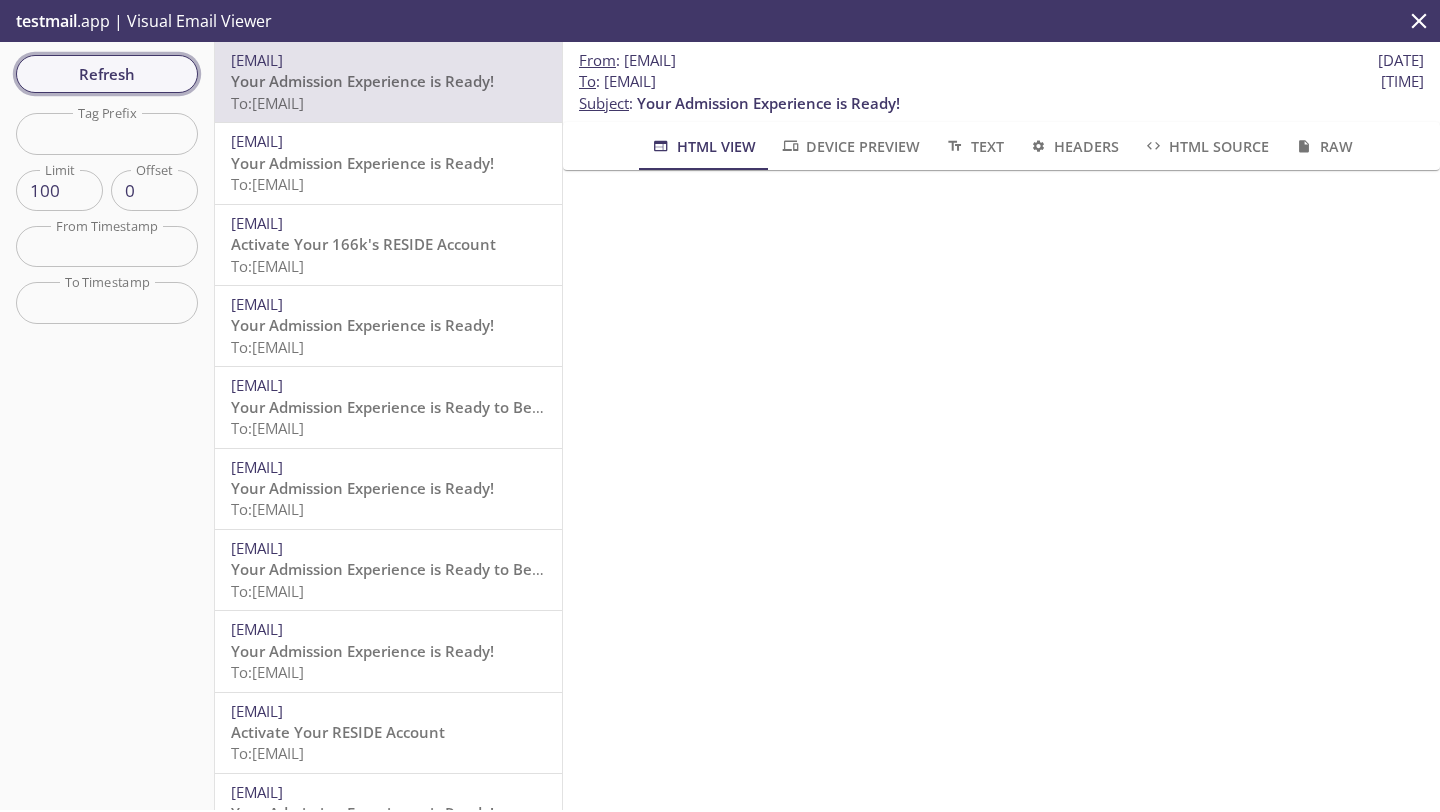 click on "Refresh" at bounding box center [107, 74] 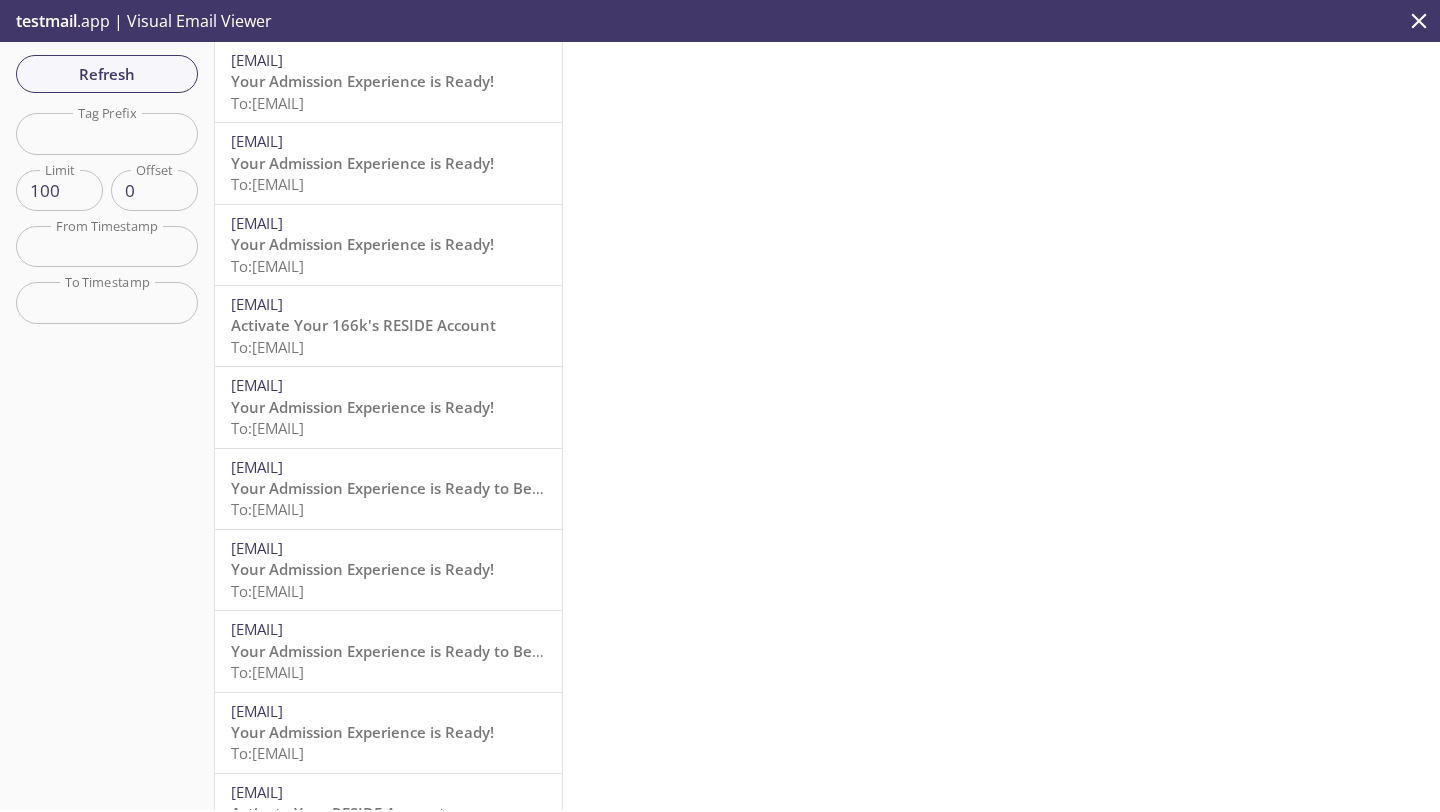 click on "To:  [EMAIL]" at bounding box center (267, 103) 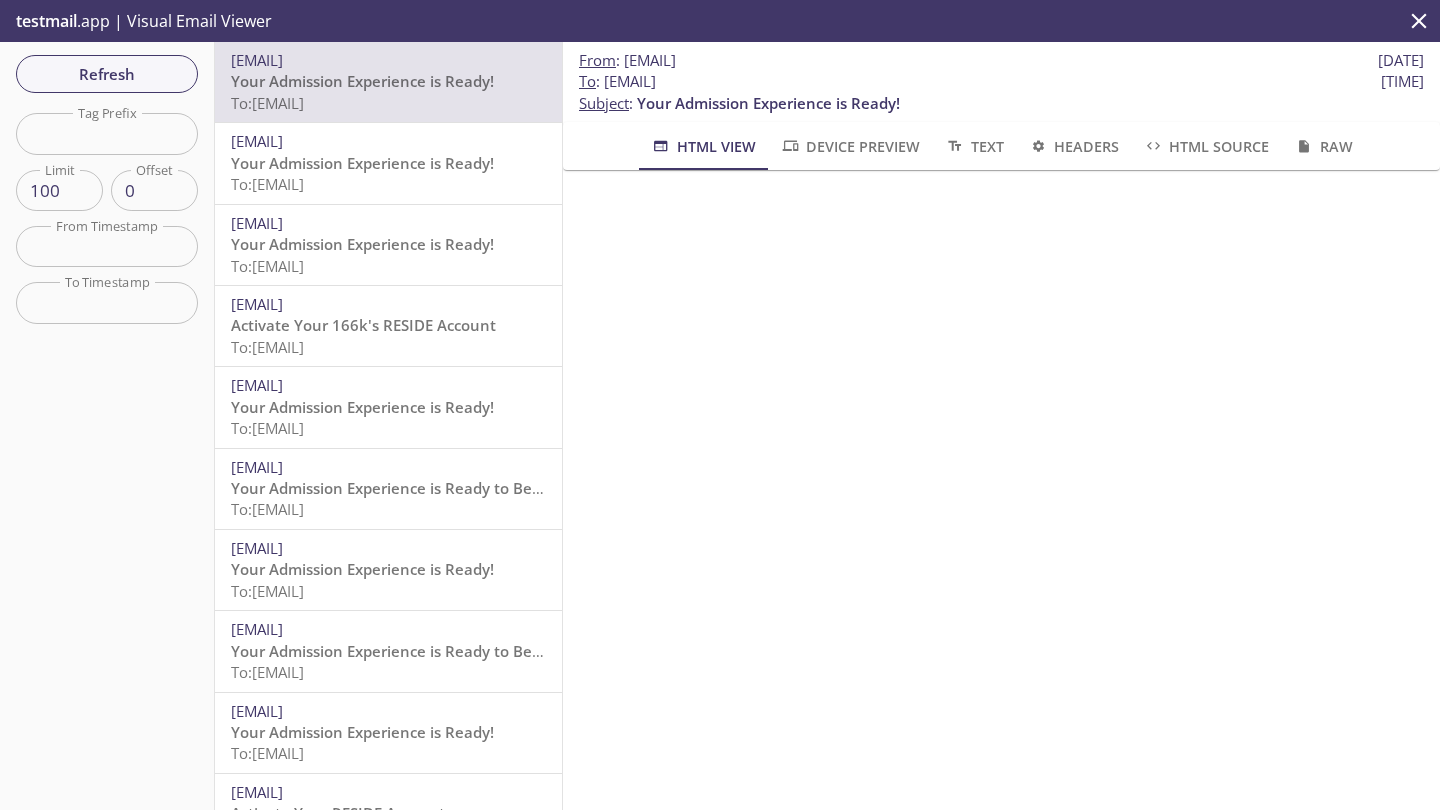 drag, startPoint x: 857, startPoint y: 83, endPoint x: 605, endPoint y: 82, distance: 252.00198 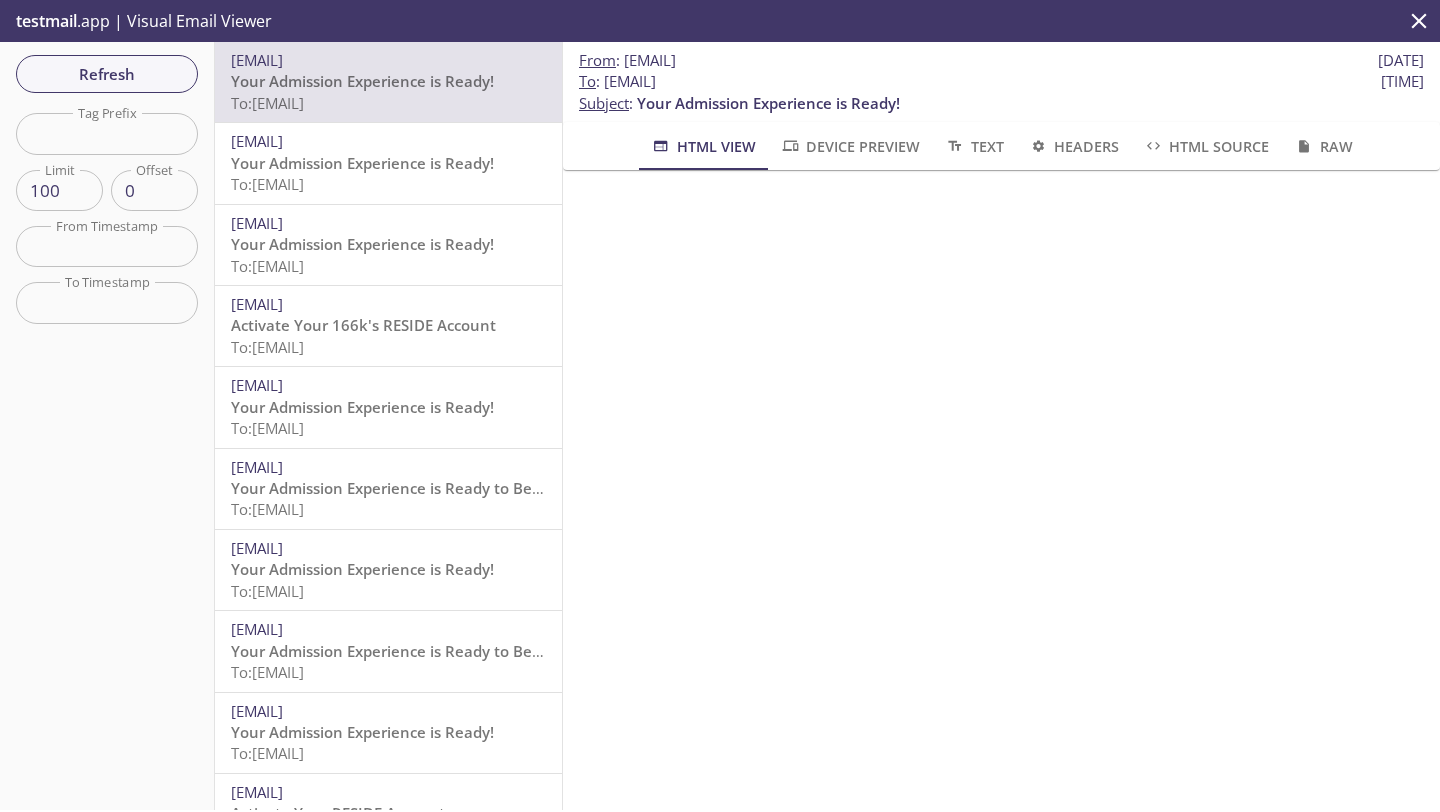 click on "To :   [EMAIL] [TIME]" at bounding box center (627, 60) 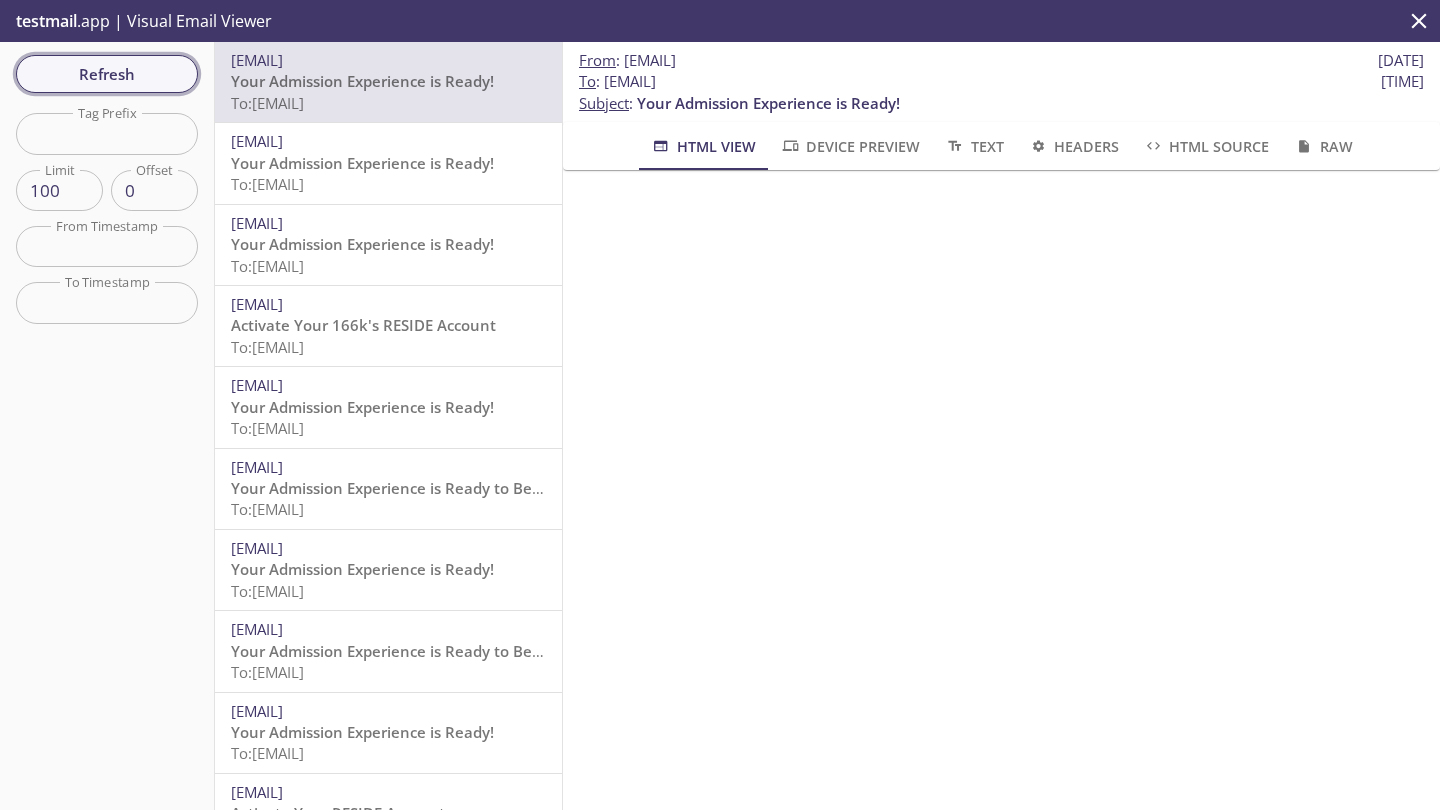 click on "Refresh" at bounding box center (107, 74) 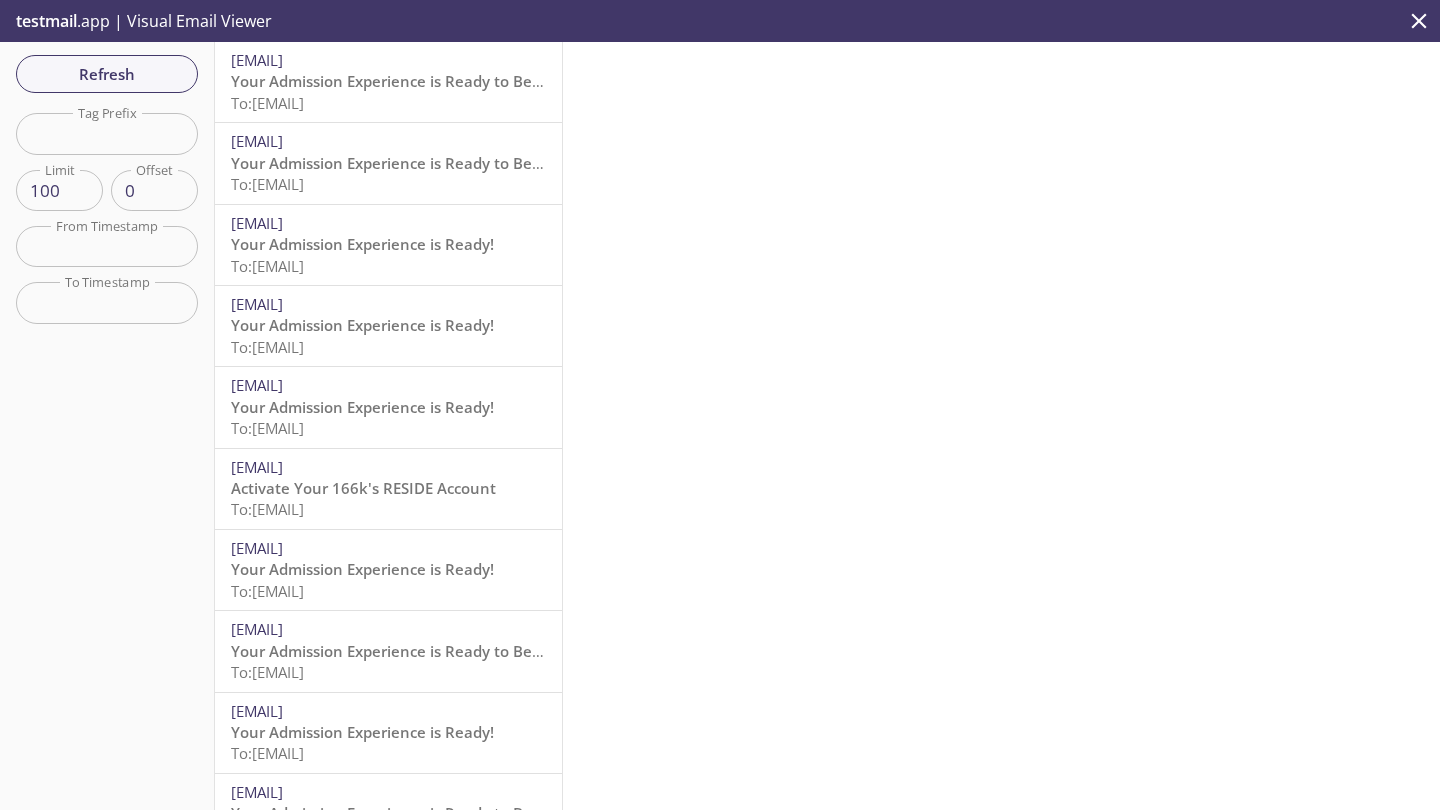 click on "To:  [EMAIL]" at bounding box center (267, 103) 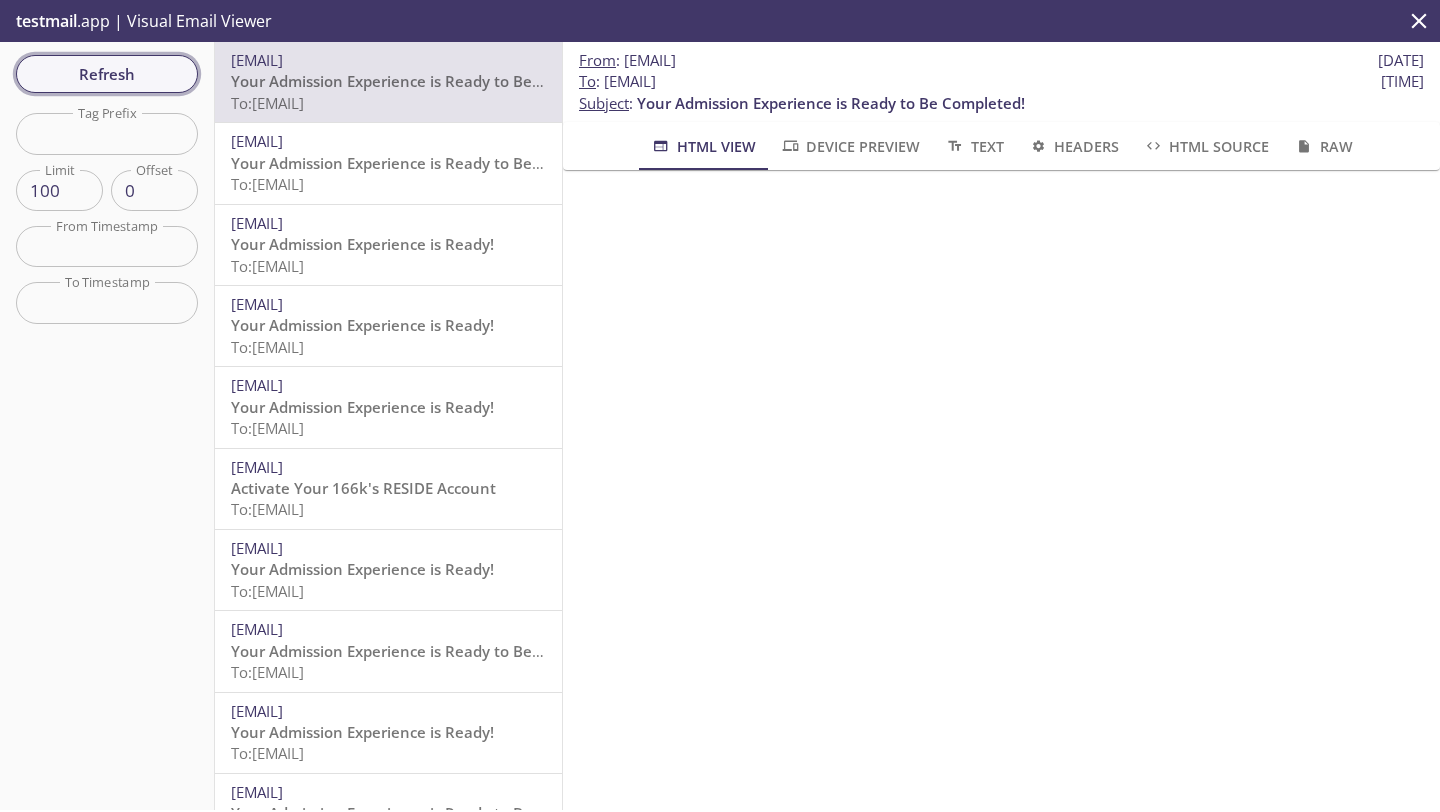 click on "Refresh" at bounding box center [107, 74] 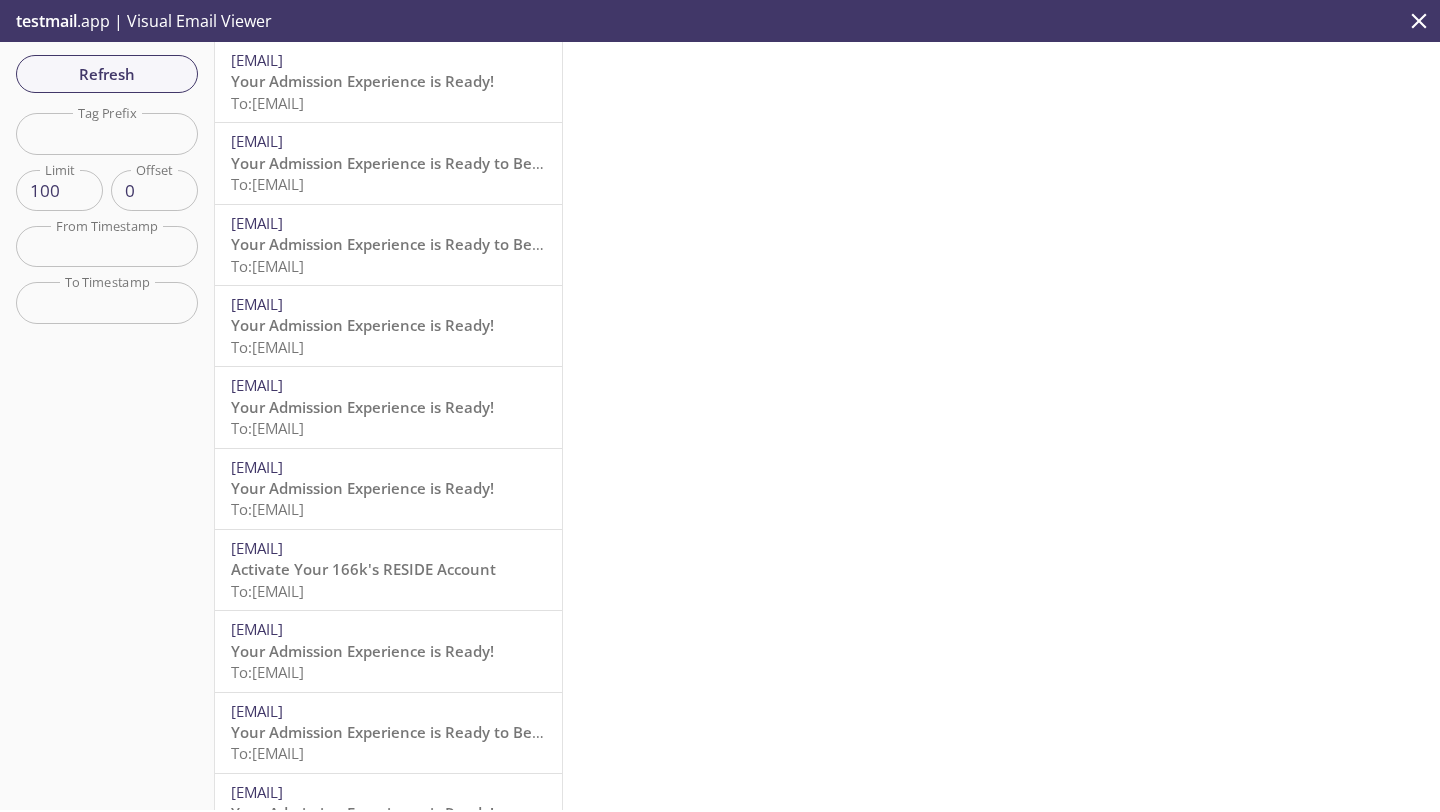 click on "Your Admission Experience is Ready!" at bounding box center [362, 81] 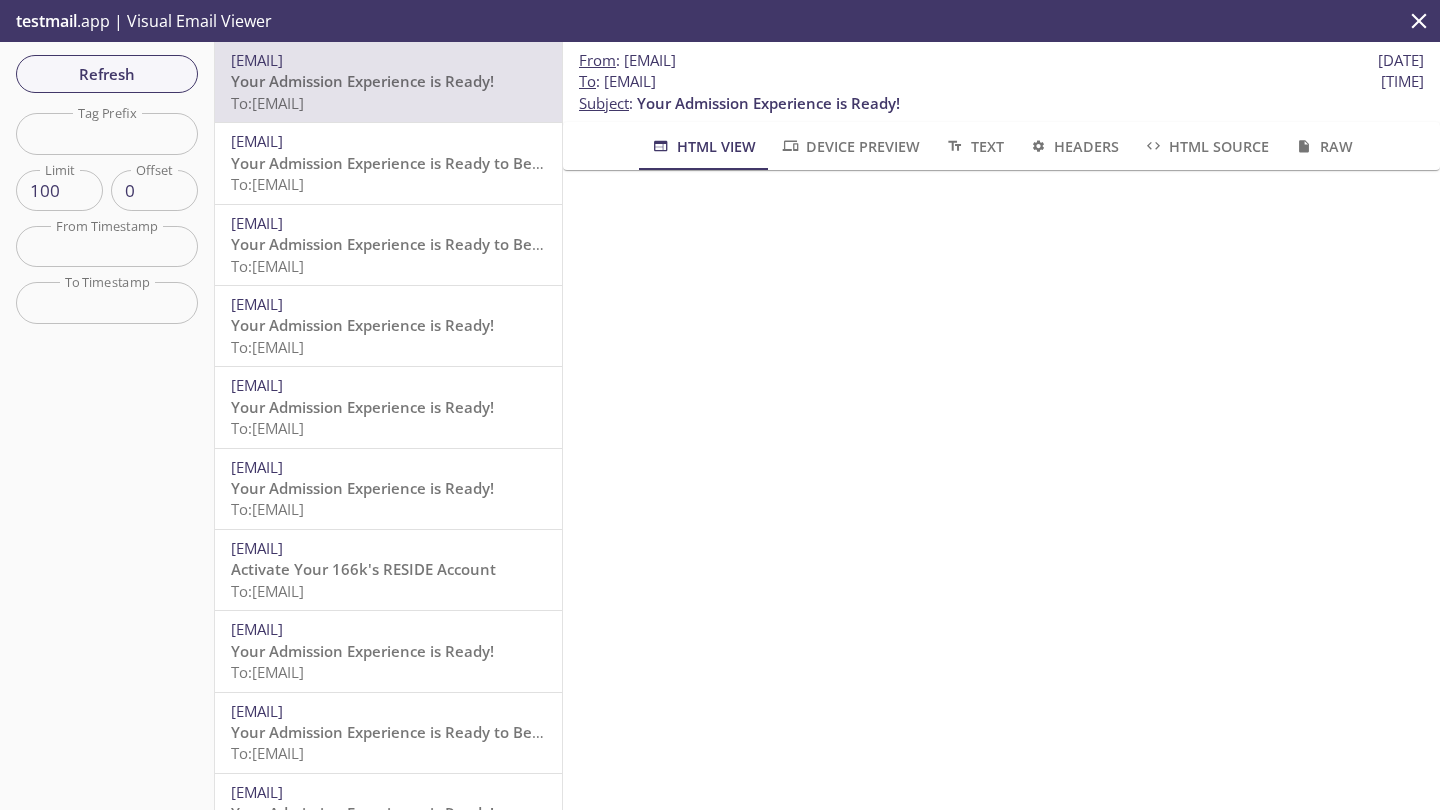 click on "[EMAIL]" at bounding box center [257, 60] 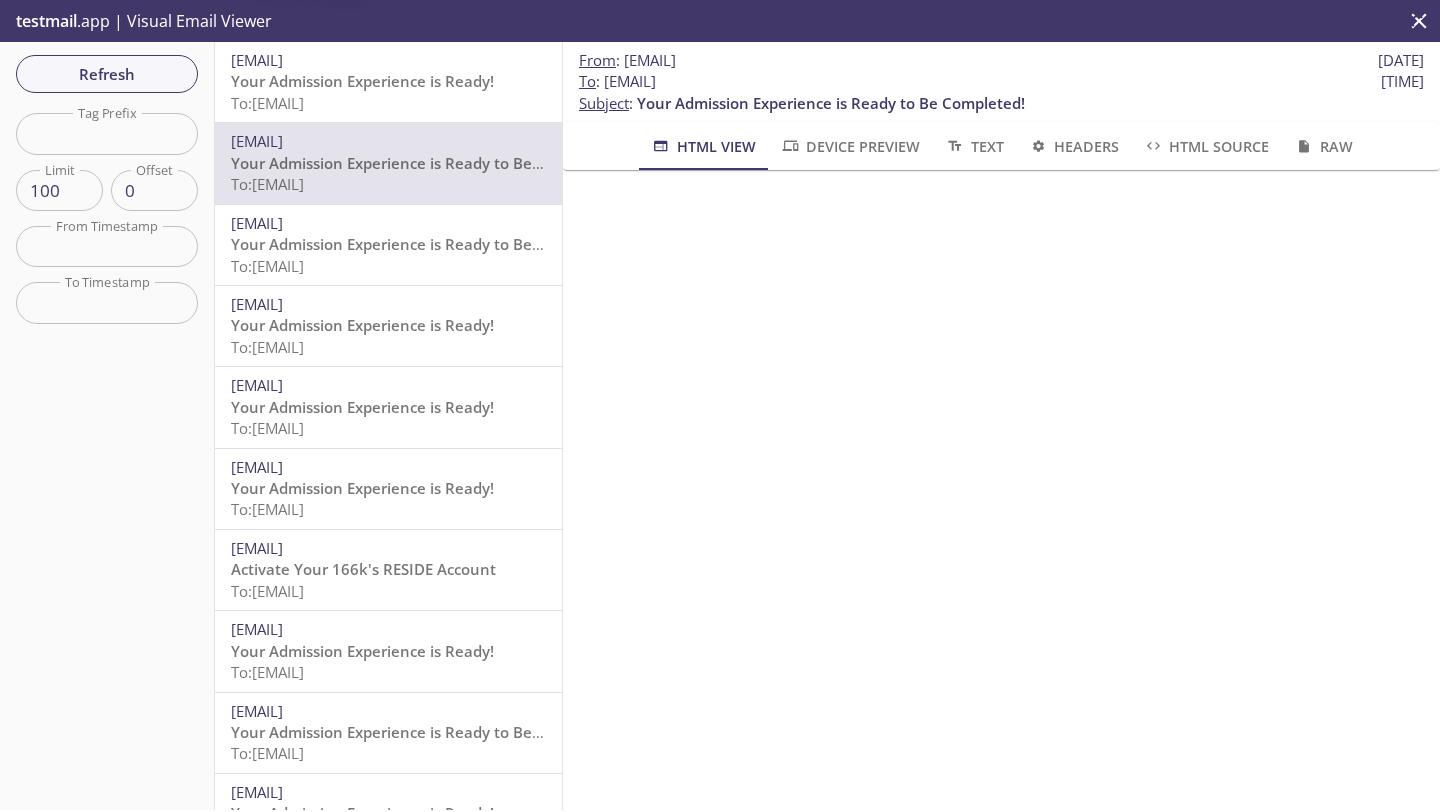 click on "Your Admission Experience is Ready!" at bounding box center [362, 81] 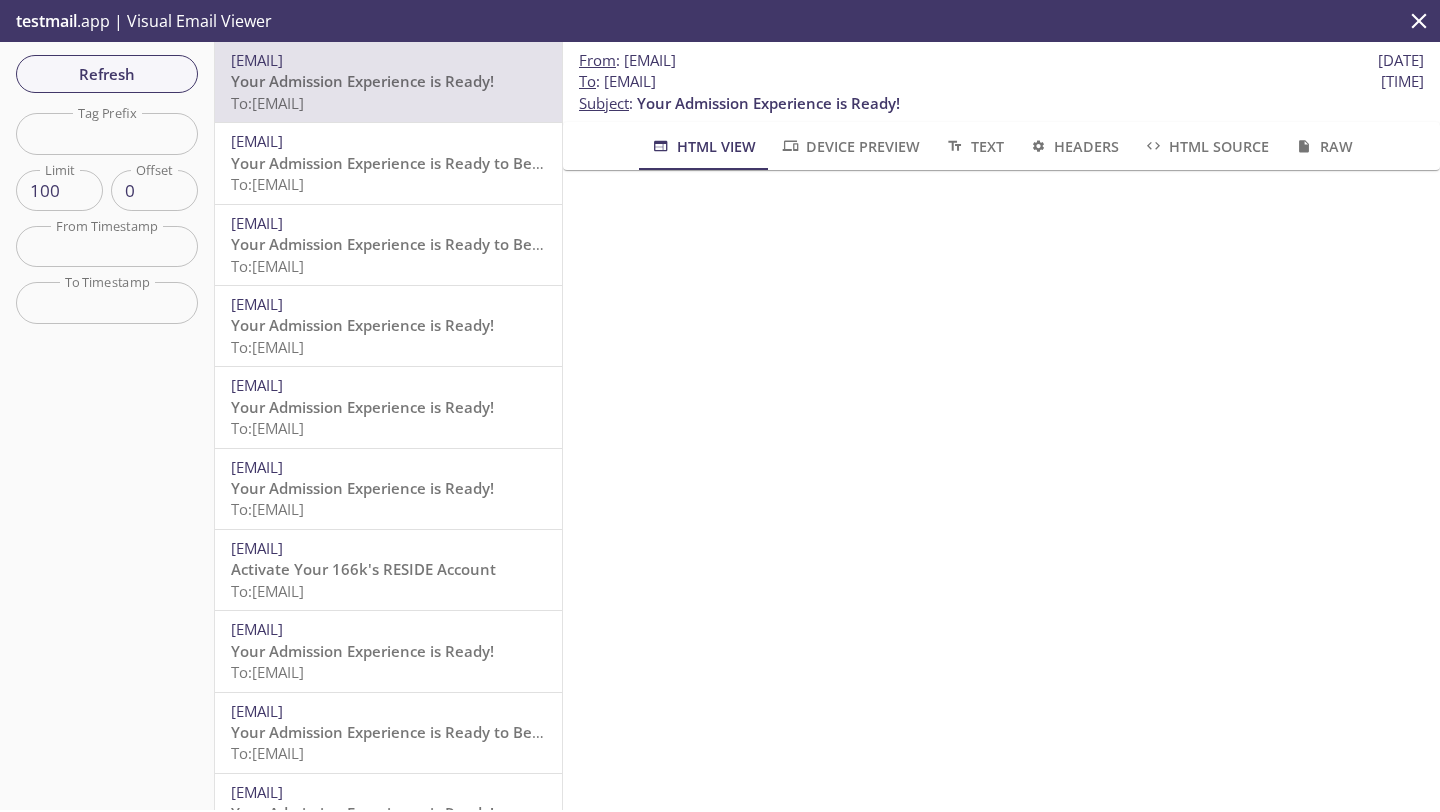 drag, startPoint x: 864, startPoint y: 81, endPoint x: 603, endPoint y: 83, distance: 261.00766 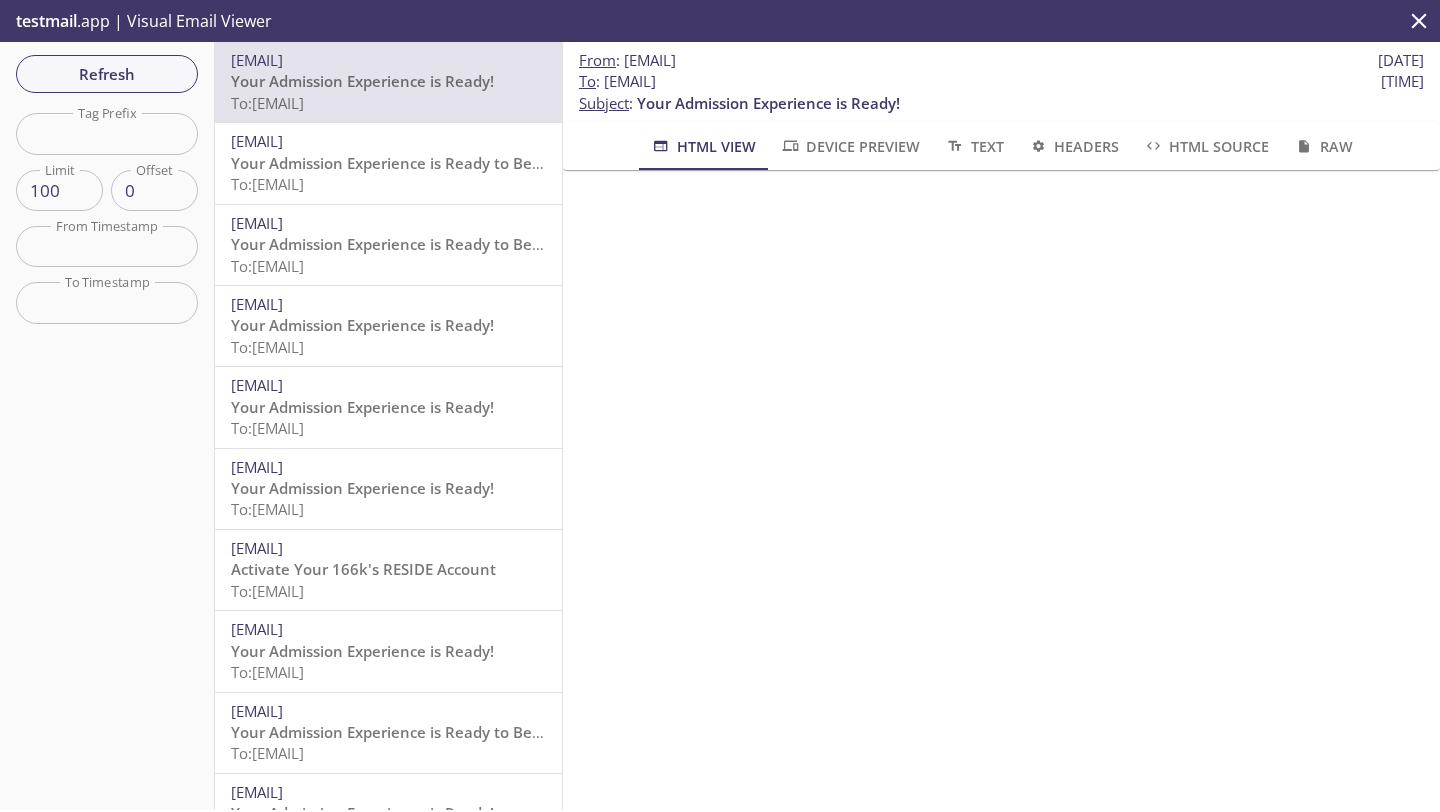 click on "To :   [EMAIL] [TIME]" at bounding box center [627, 60] 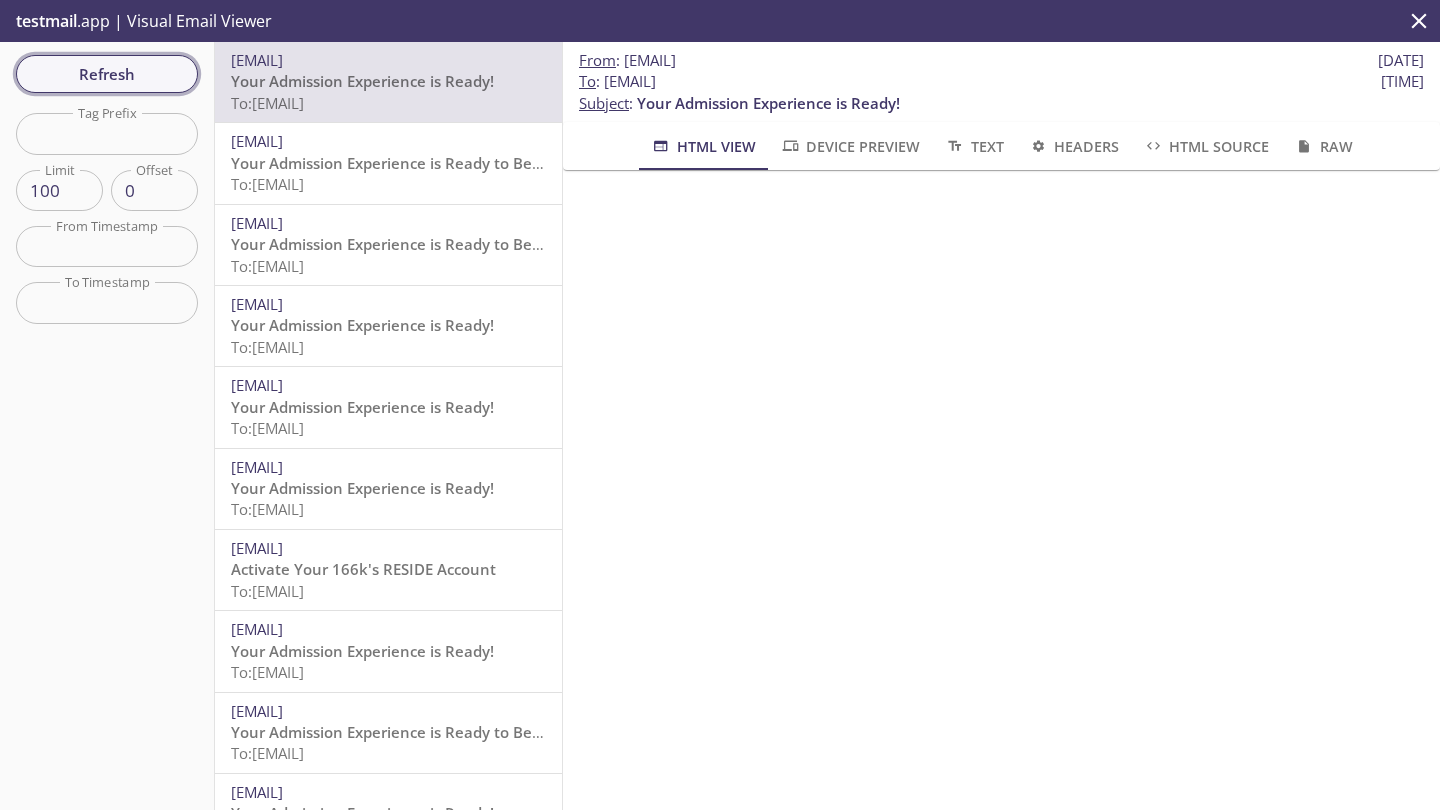 click on "Refresh" at bounding box center [107, 74] 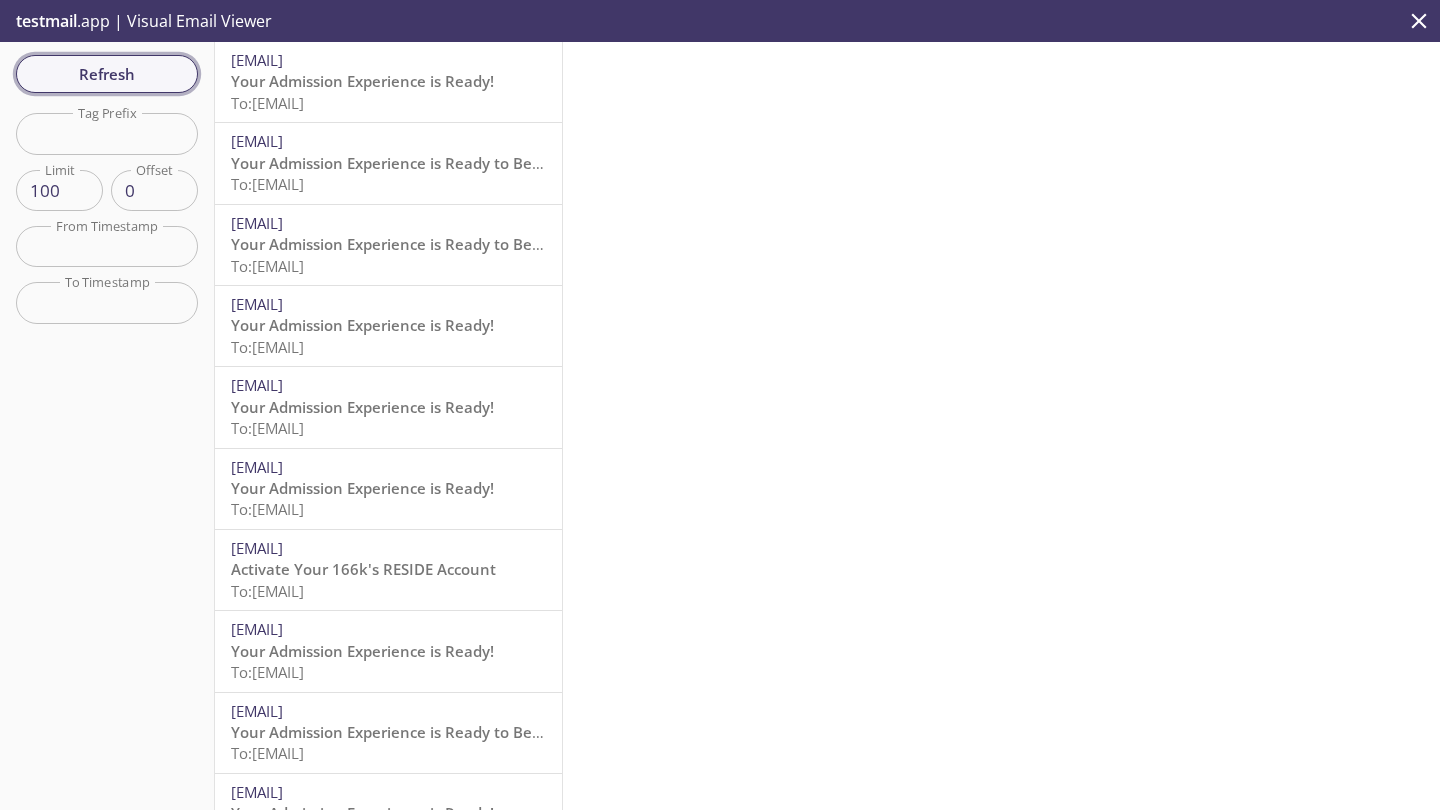 click on "Refresh" at bounding box center [107, 74] 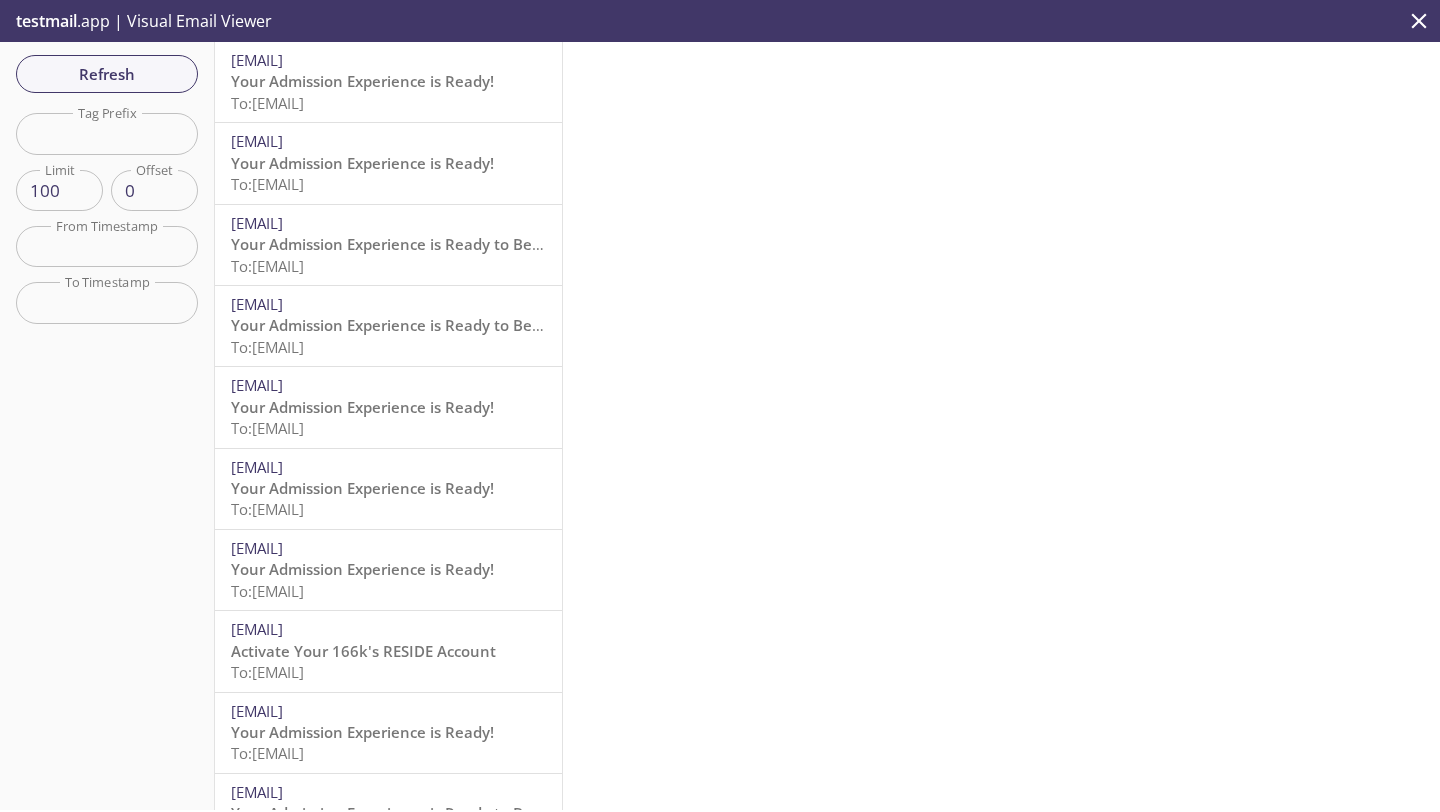 click on "Your Admission Experience is Ready!" at bounding box center [362, 81] 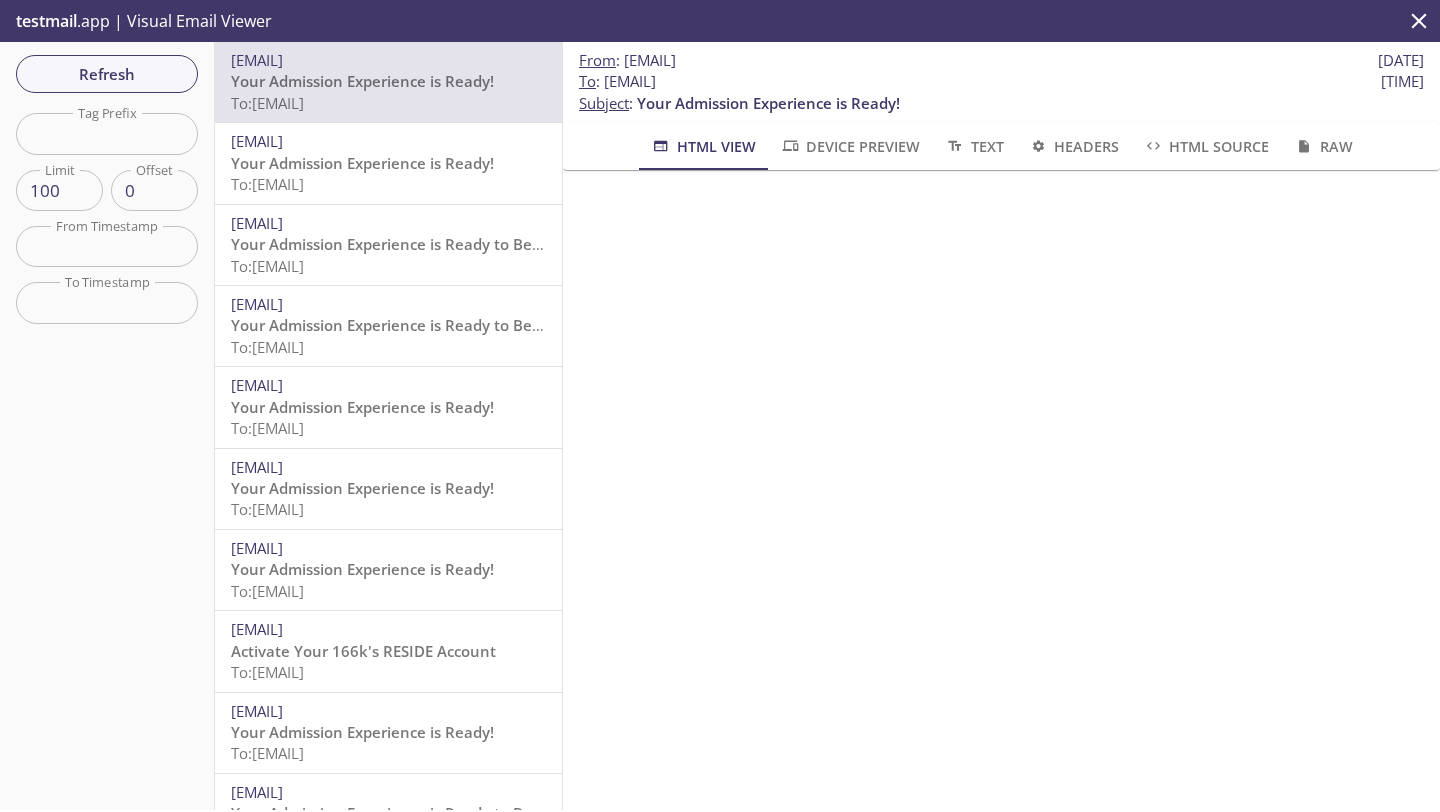 click on "Refresh Filters Tag Prefix Tag Prefix Limit 100 Limit Offset 0 Offset From Timestamp From Timestamp To Timestamp To Timestamp Reset" at bounding box center (107, 426) 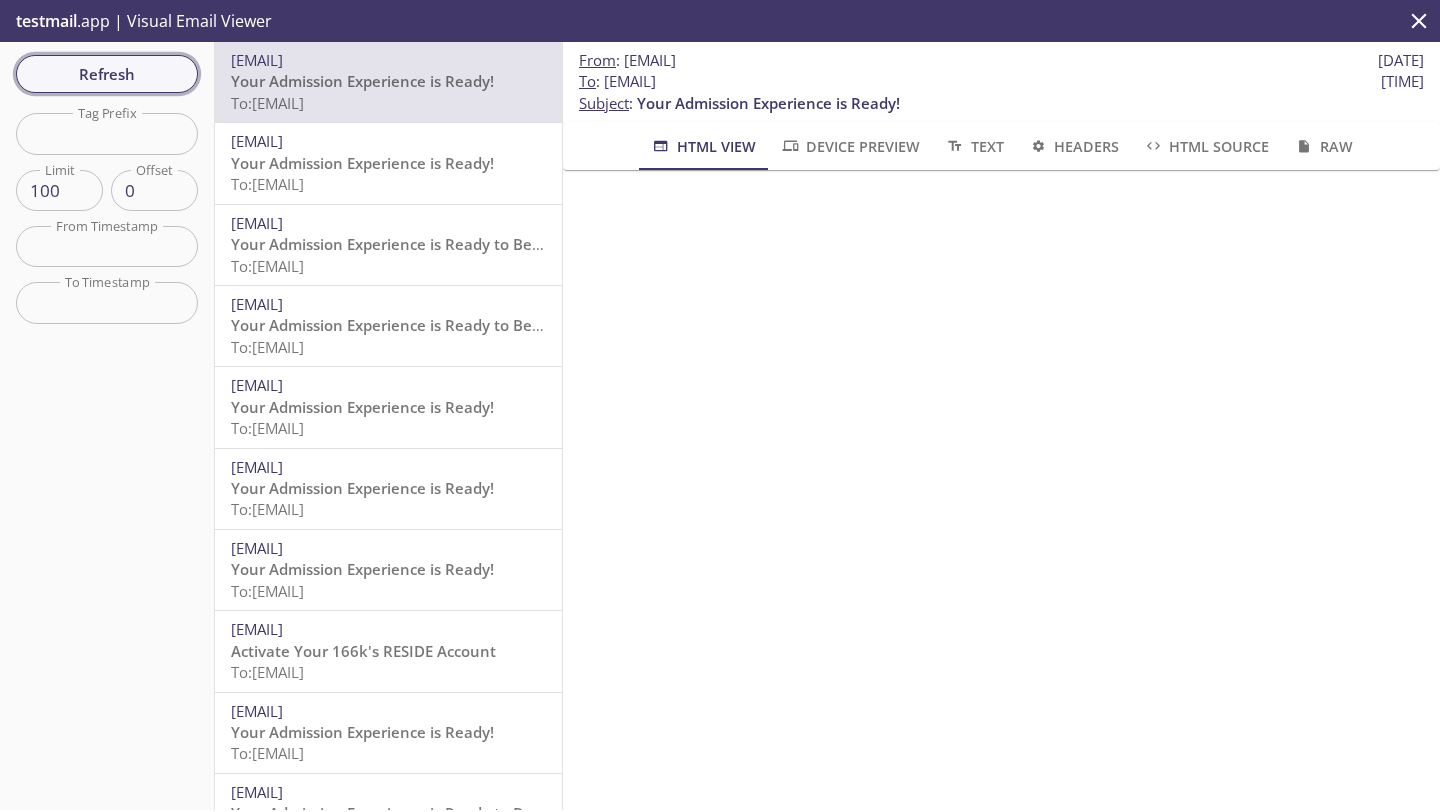 click on "Refresh" at bounding box center [107, 74] 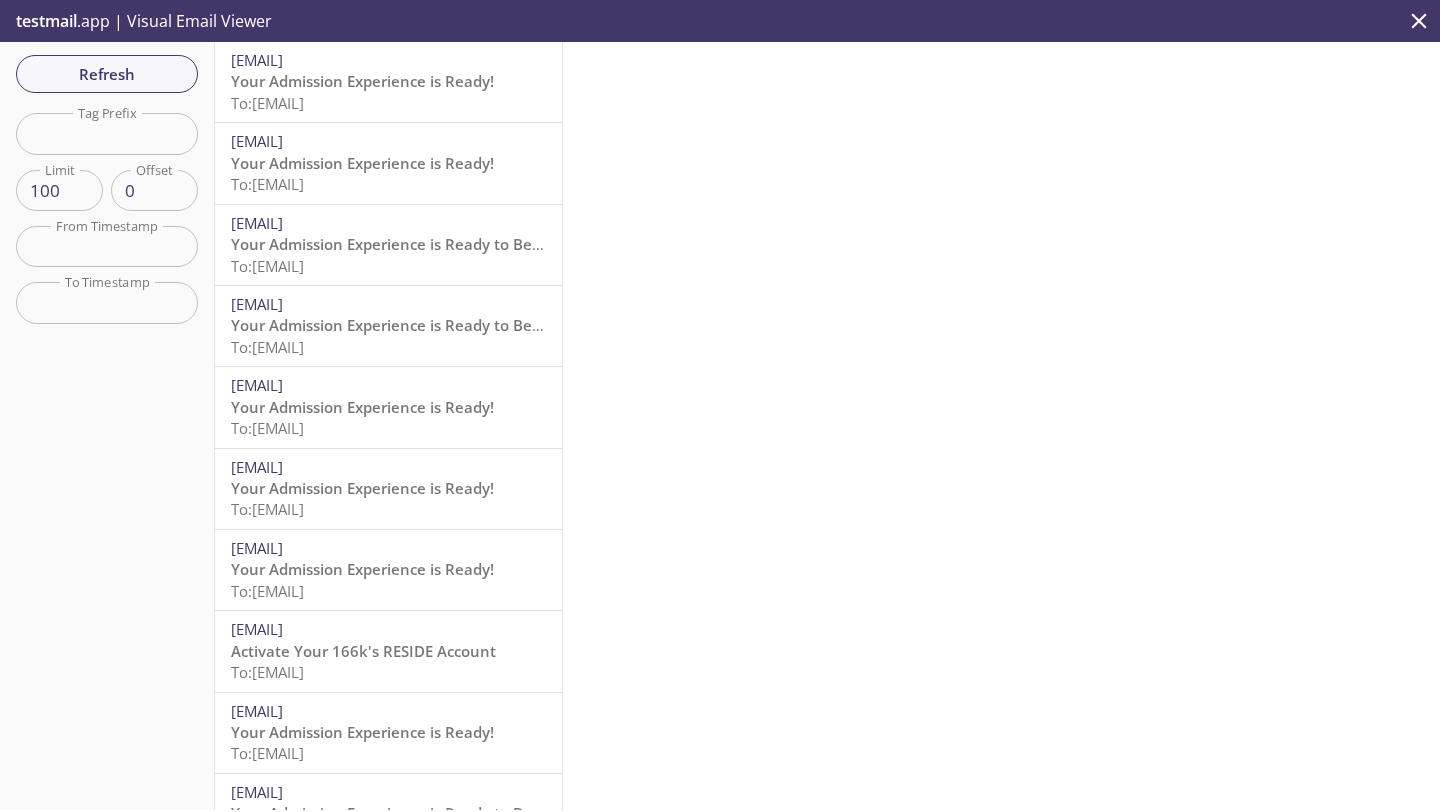 click on "To:  [EMAIL]" at bounding box center [267, 103] 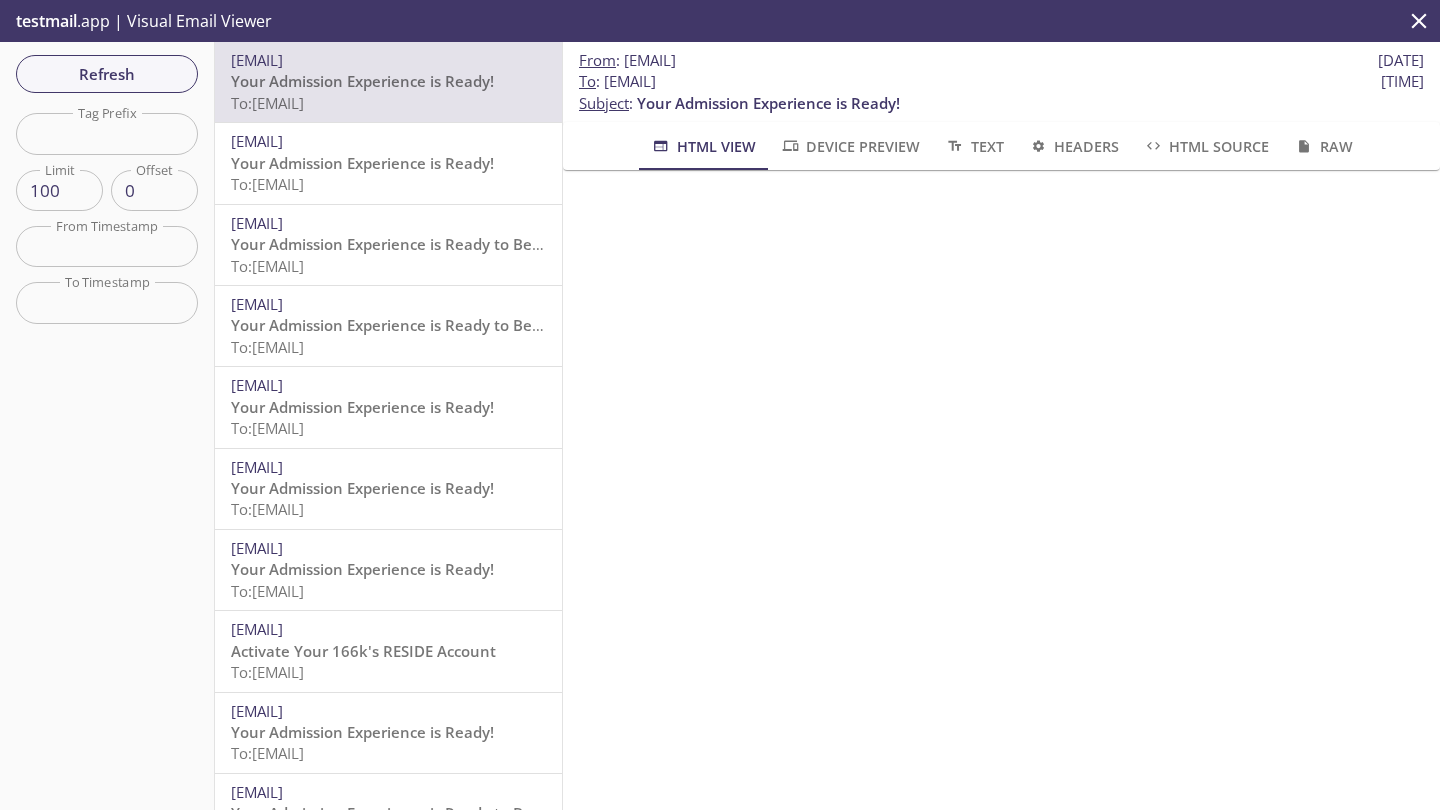 drag, startPoint x: 869, startPoint y: 83, endPoint x: 604, endPoint y: 89, distance: 265.0679 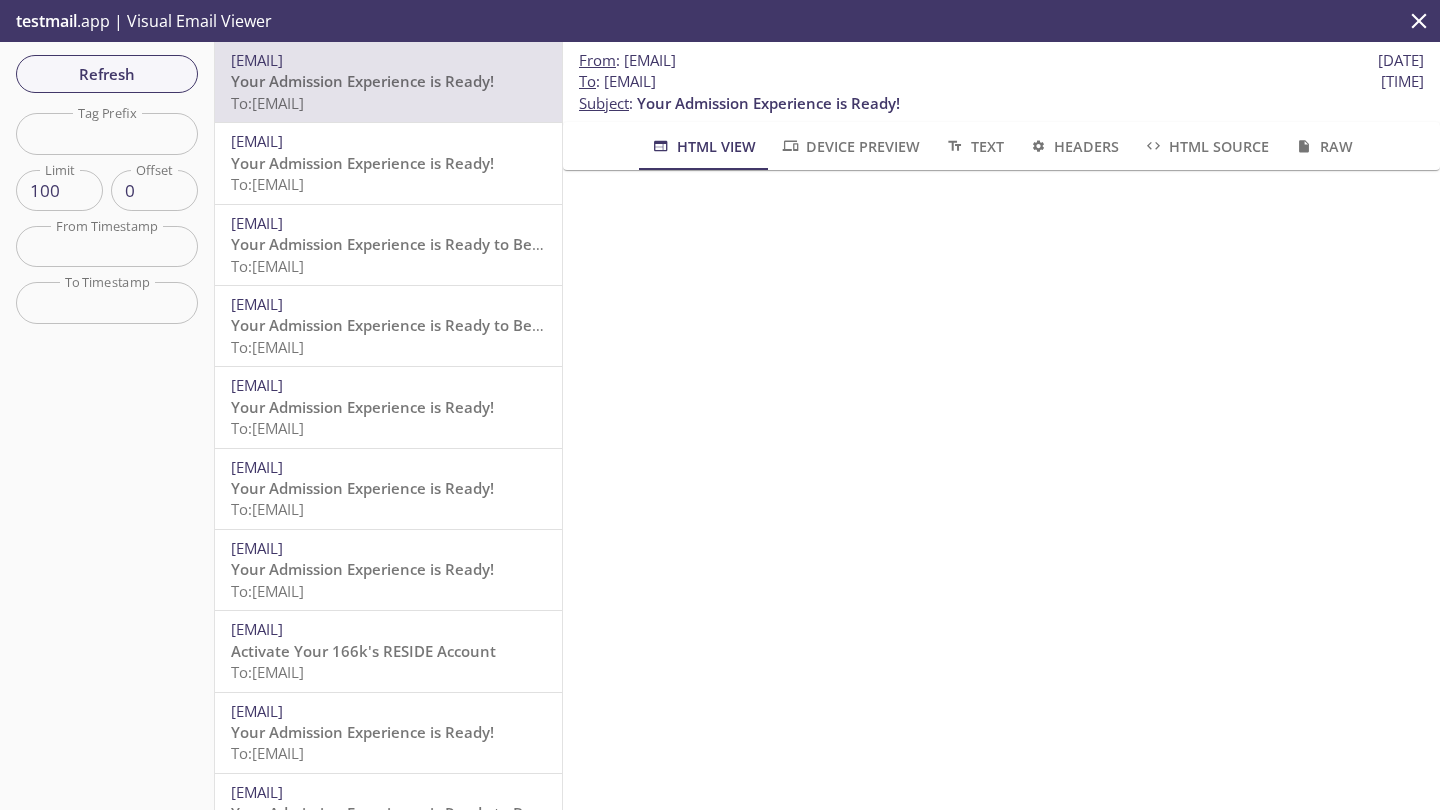click on "To :   [EMAIL] [TIME]" at bounding box center (627, 60) 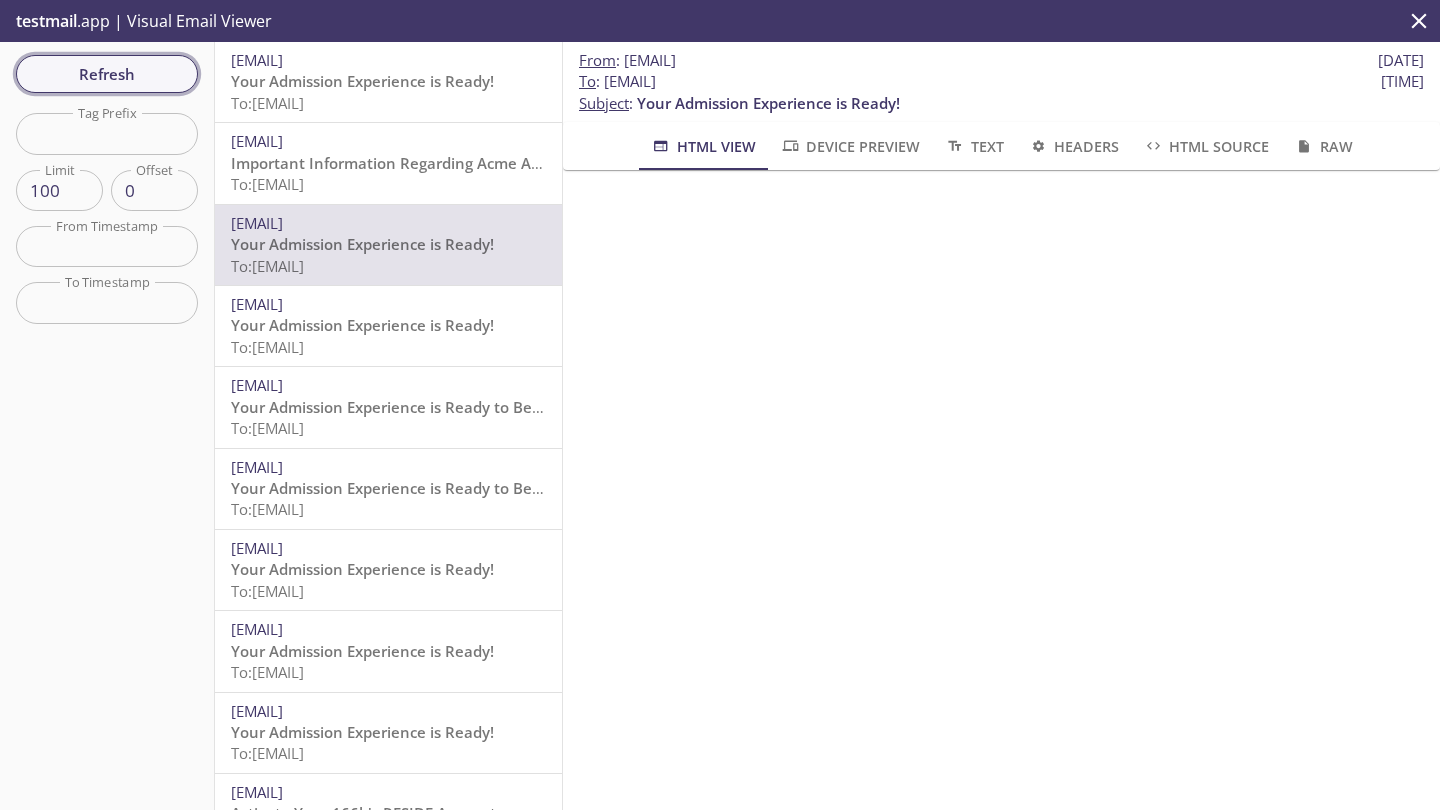 click on "Refresh" at bounding box center [107, 74] 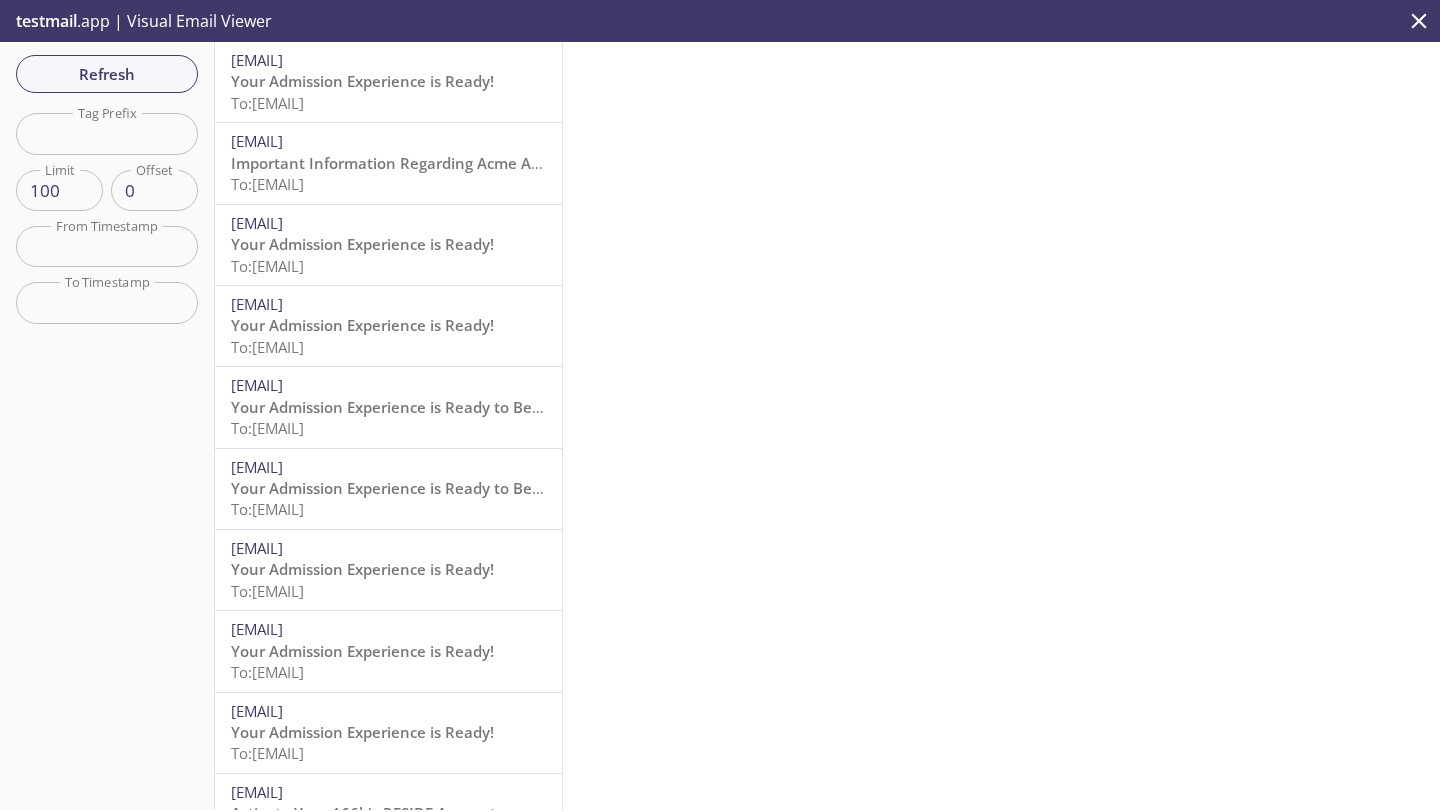 click on "To:  [EMAIL]" at bounding box center (267, 103) 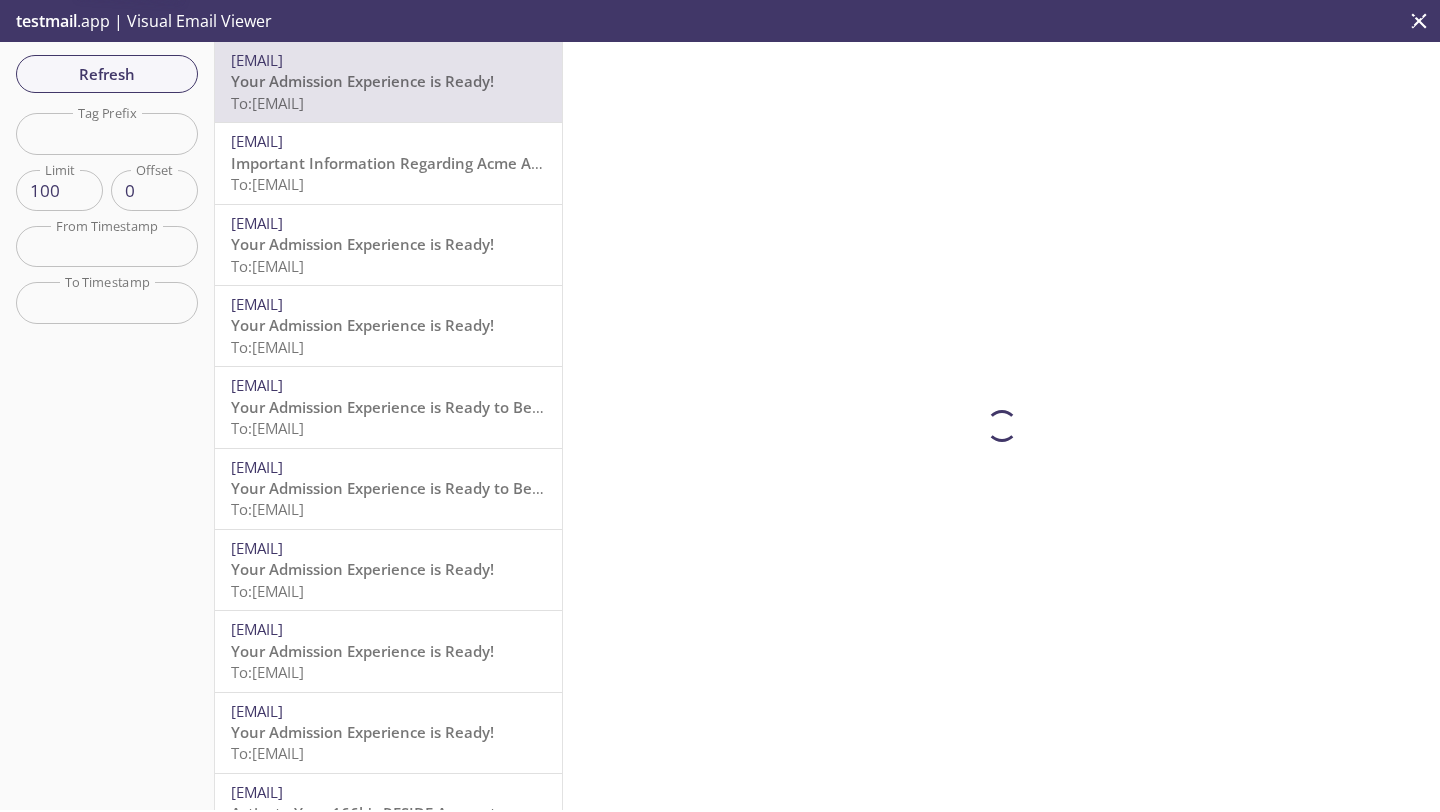 click on "[EMAIL]" at bounding box center (257, 60) 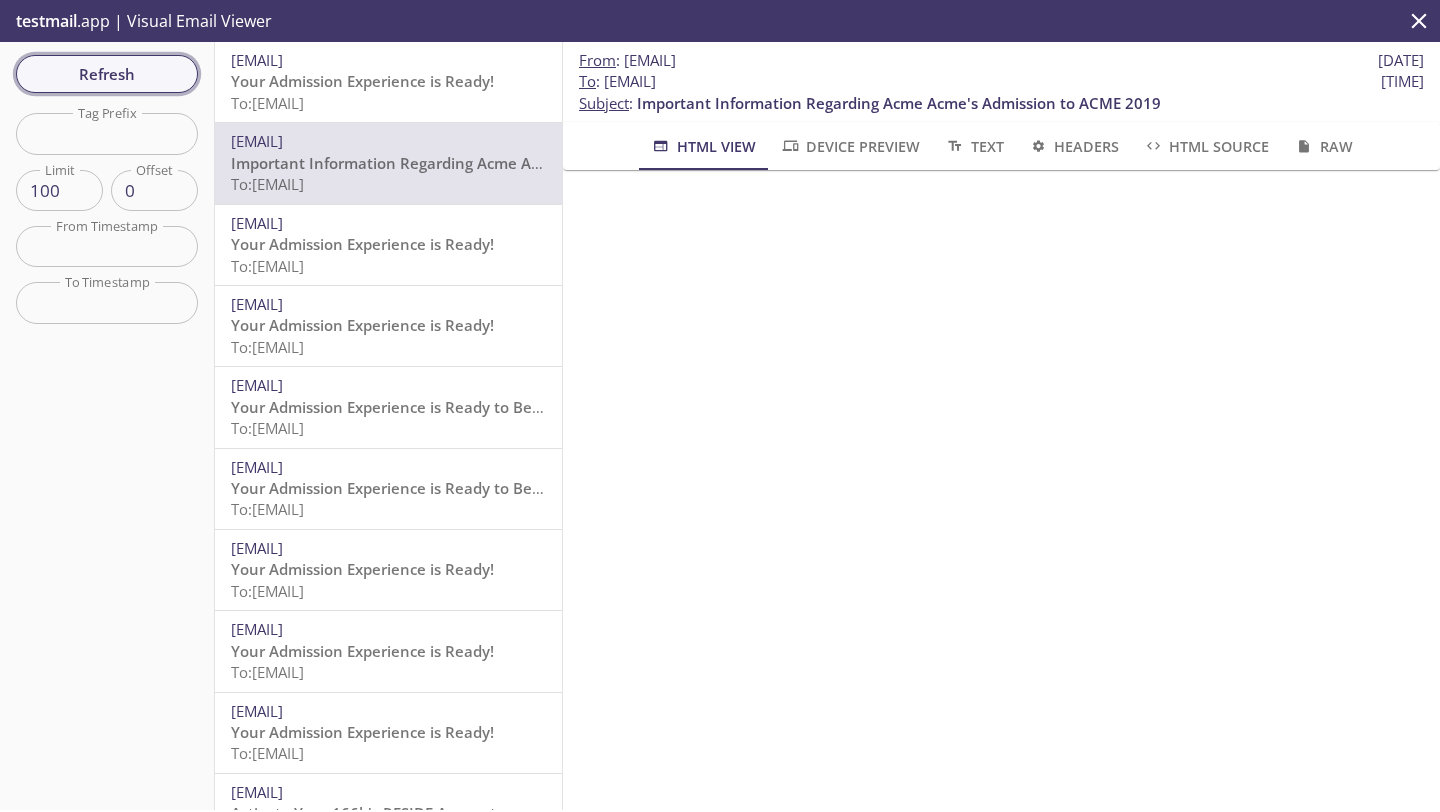 click on "Refresh" at bounding box center (107, 74) 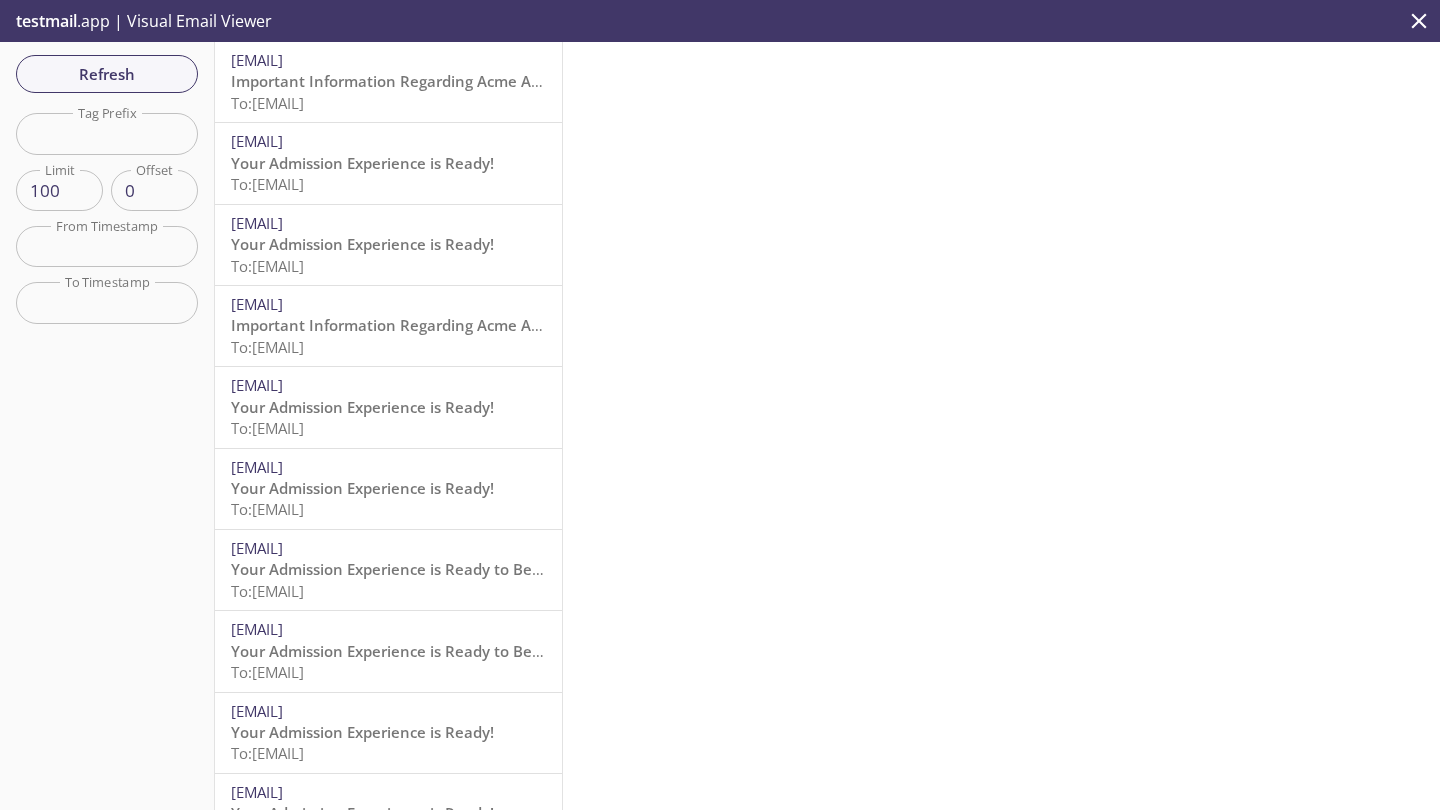 click on "[EMAIL]" at bounding box center [257, 60] 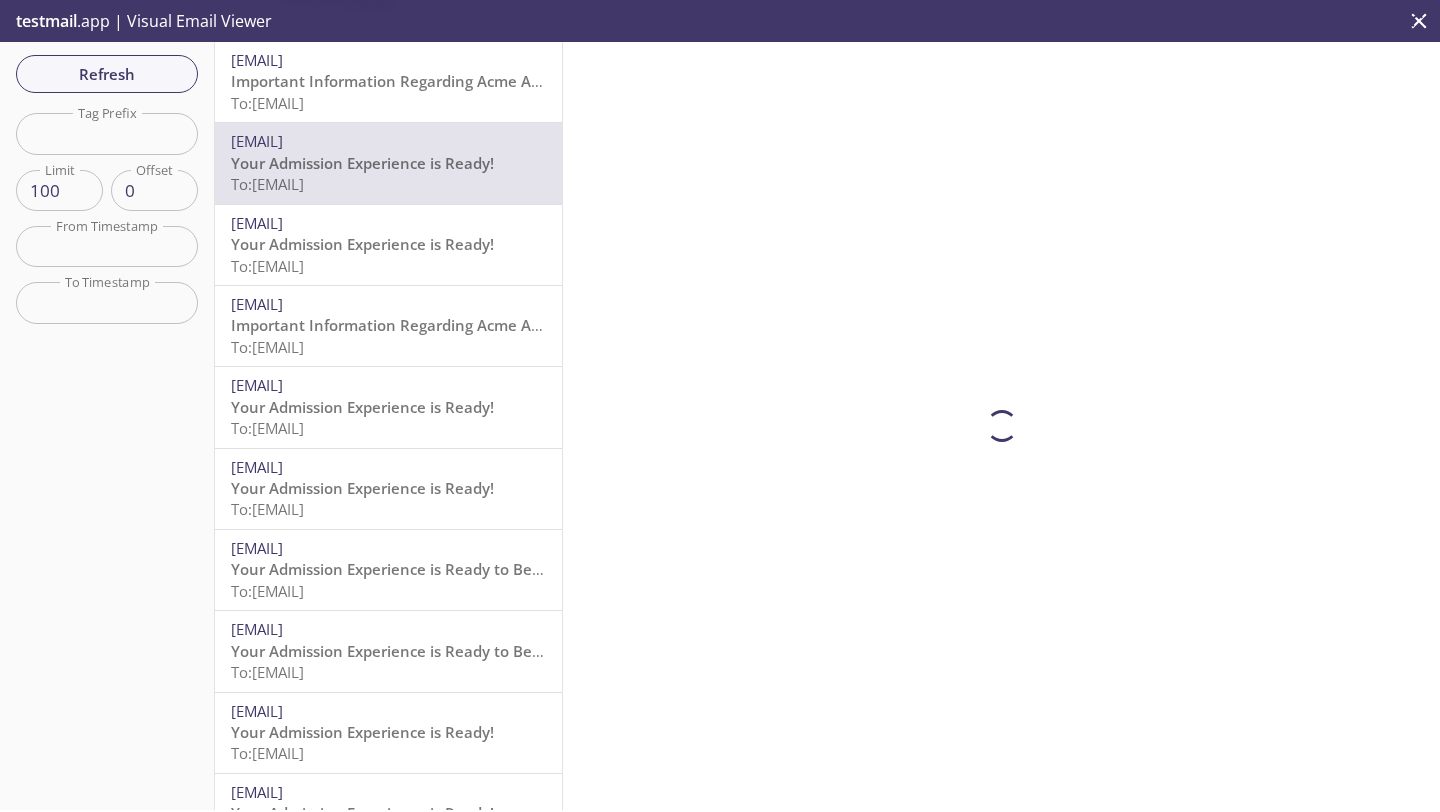 click on "To:  [EMAIL]" at bounding box center [267, 103] 